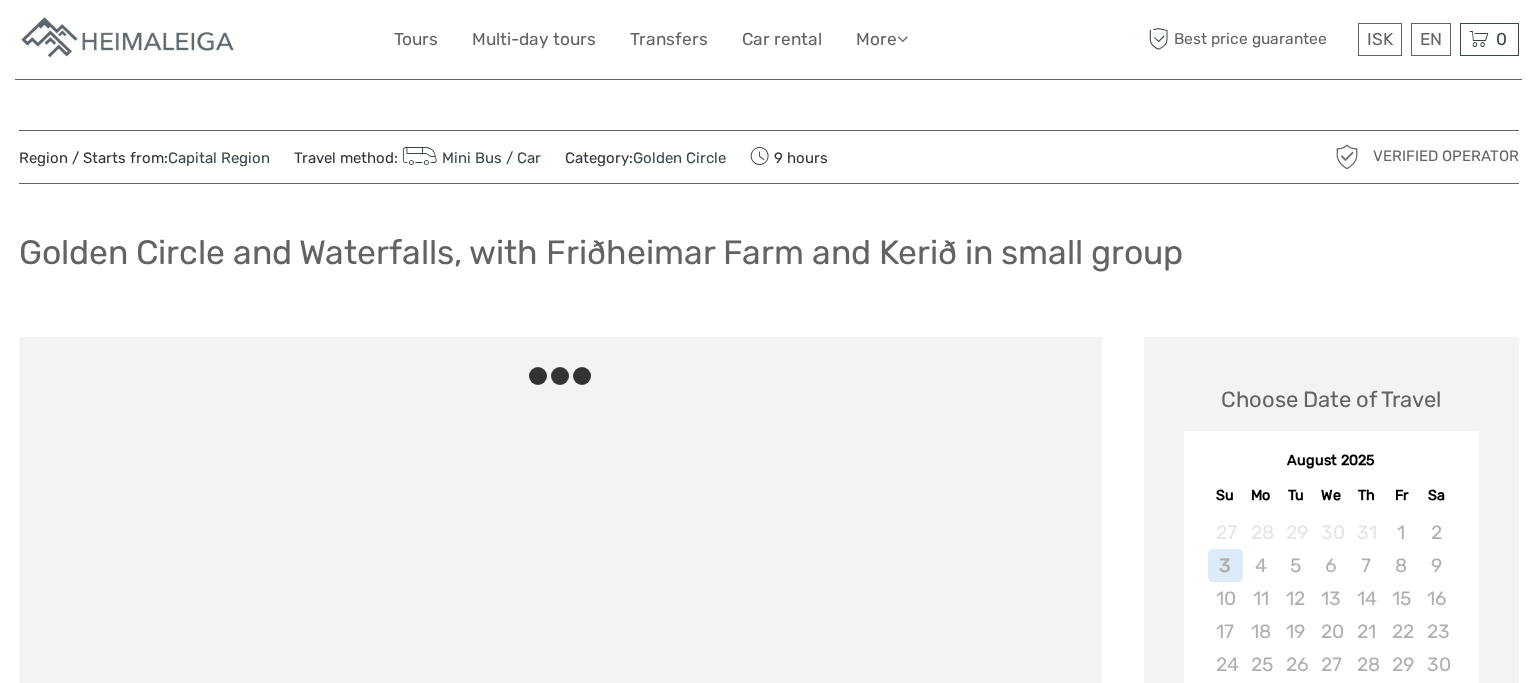 scroll, scrollTop: 0, scrollLeft: 0, axis: both 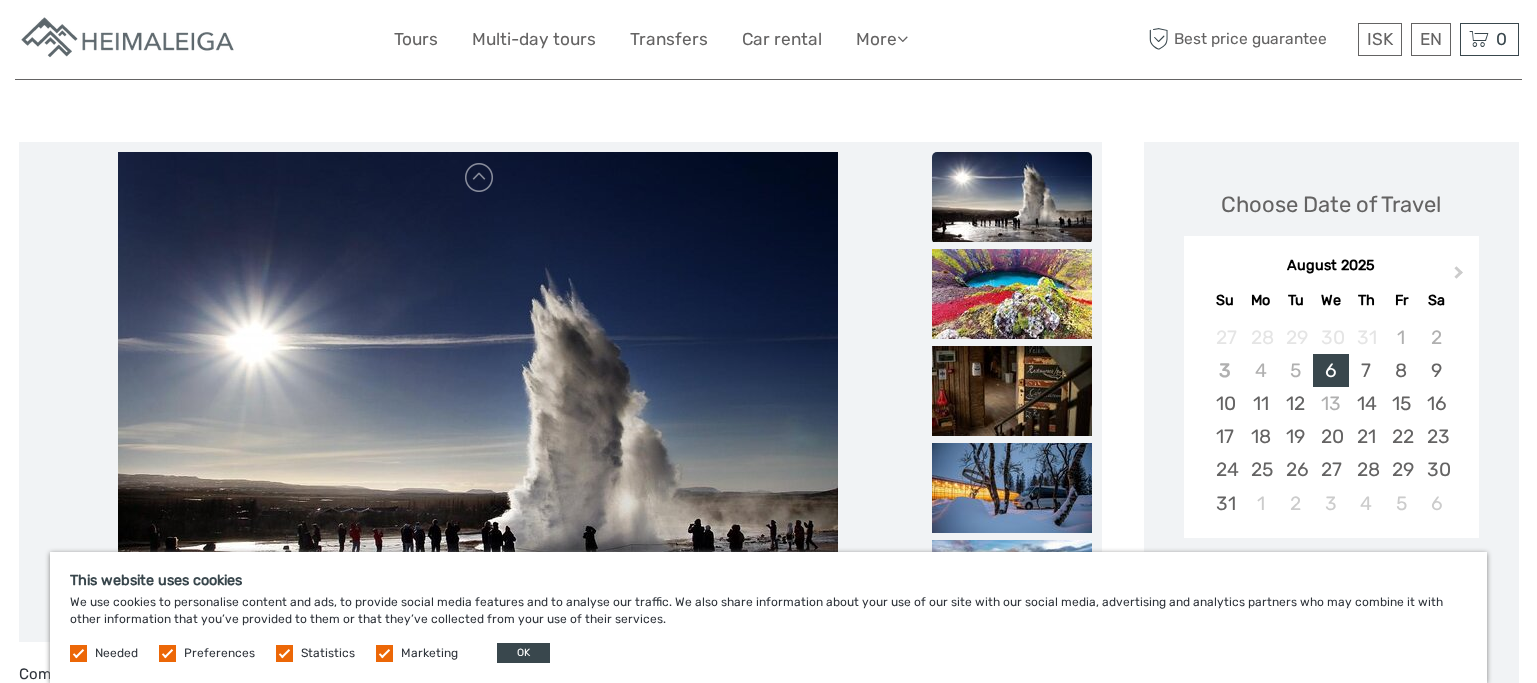 click at bounding box center [1012, 197] 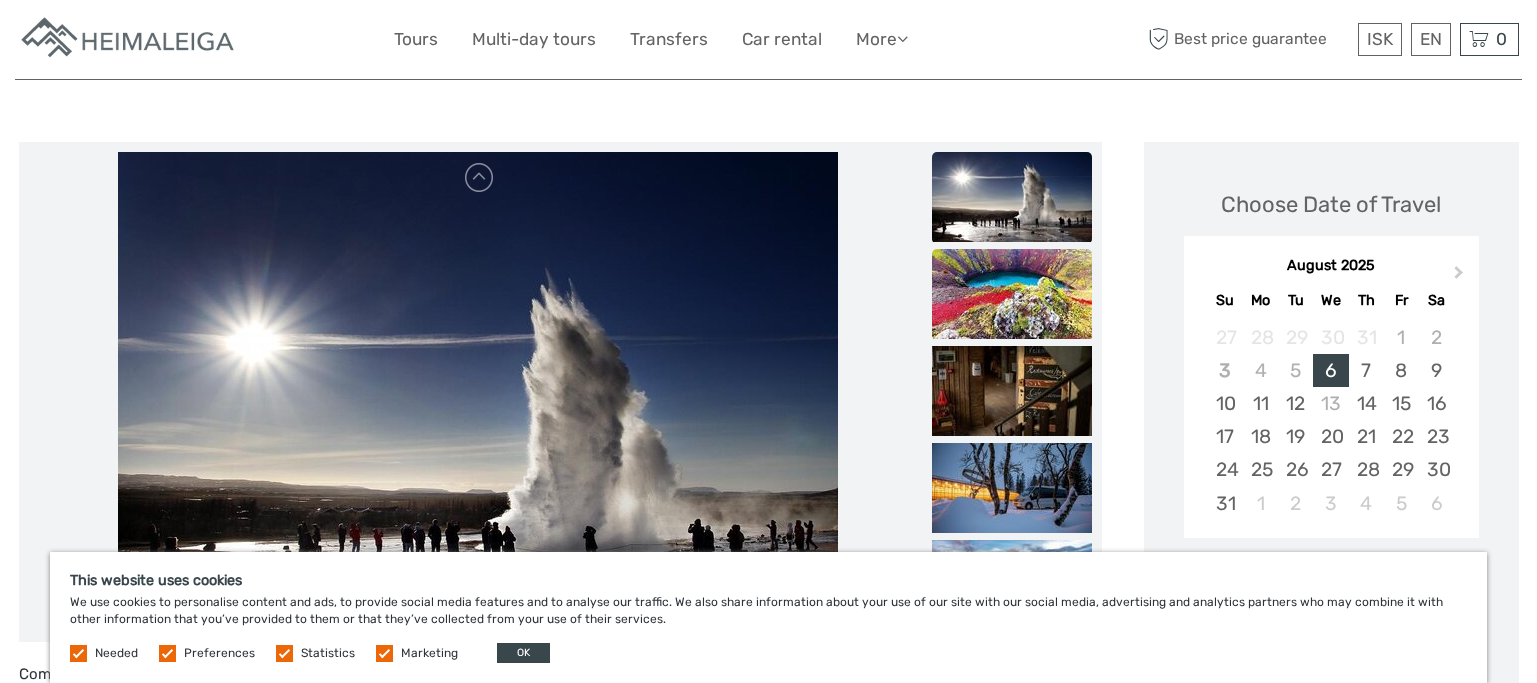 click at bounding box center (1012, 294) 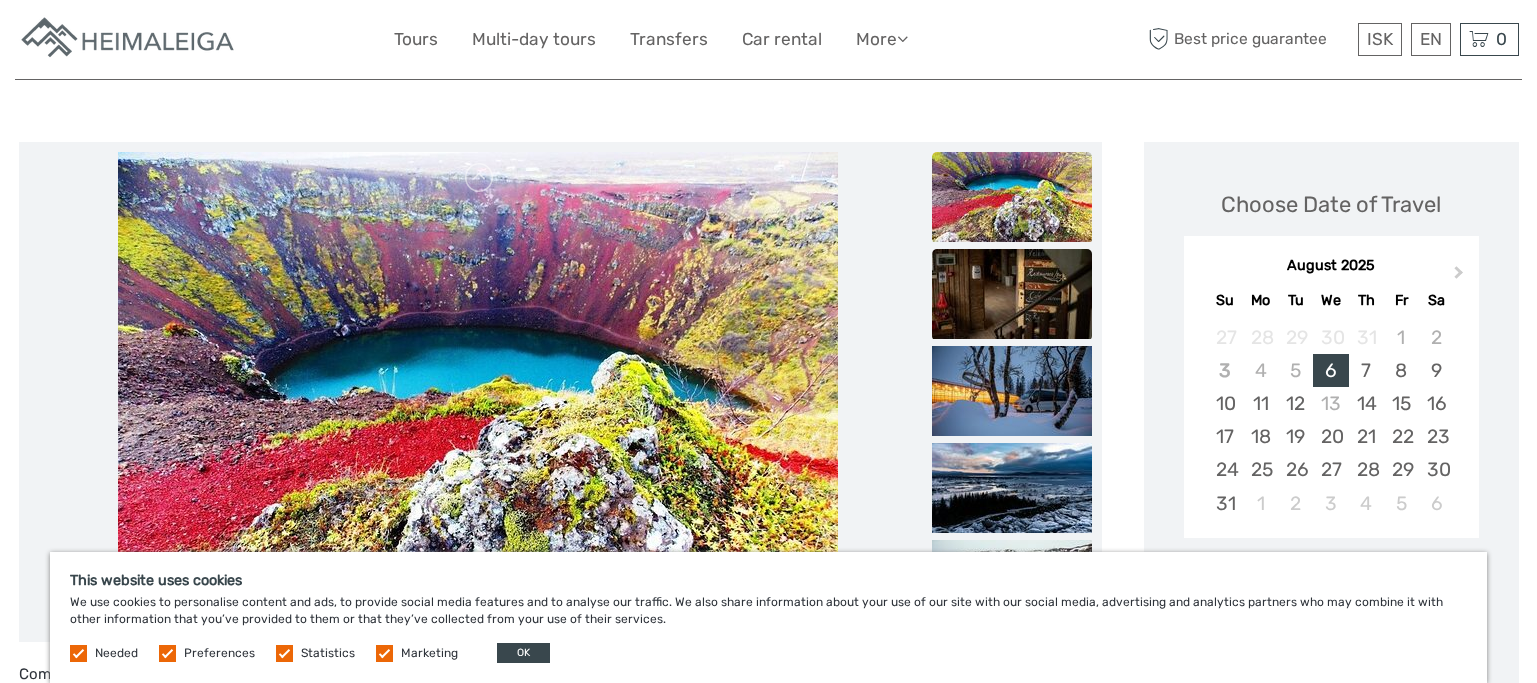 click at bounding box center [1012, 294] 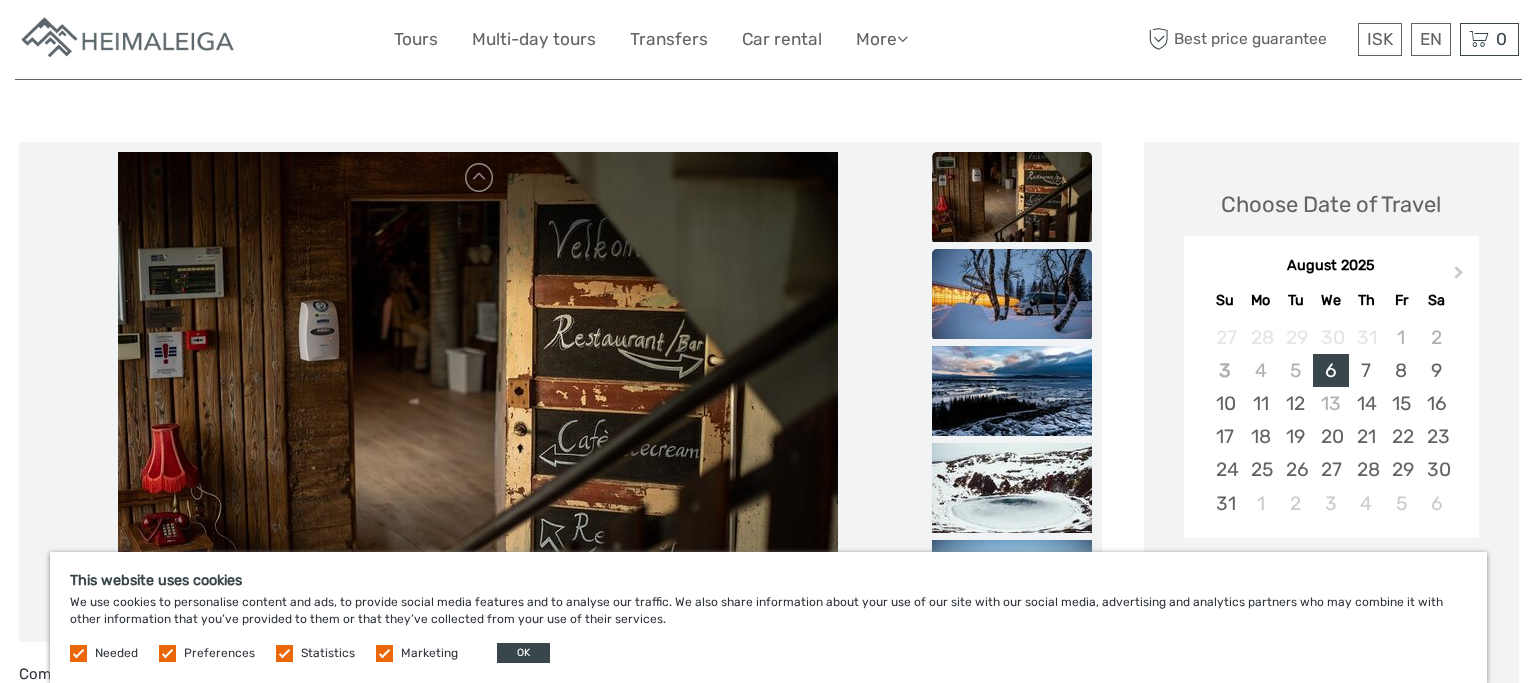 click at bounding box center (1012, 294) 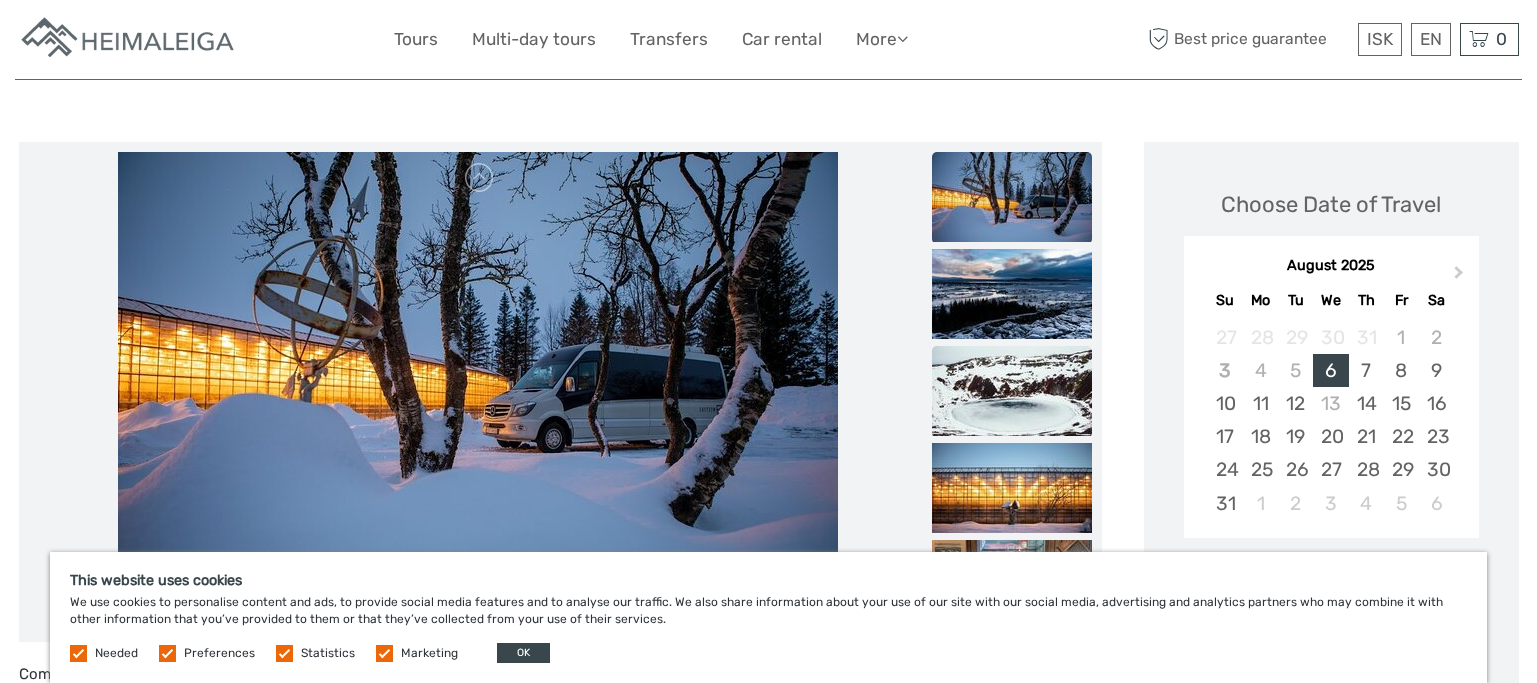 click at bounding box center [1012, 391] 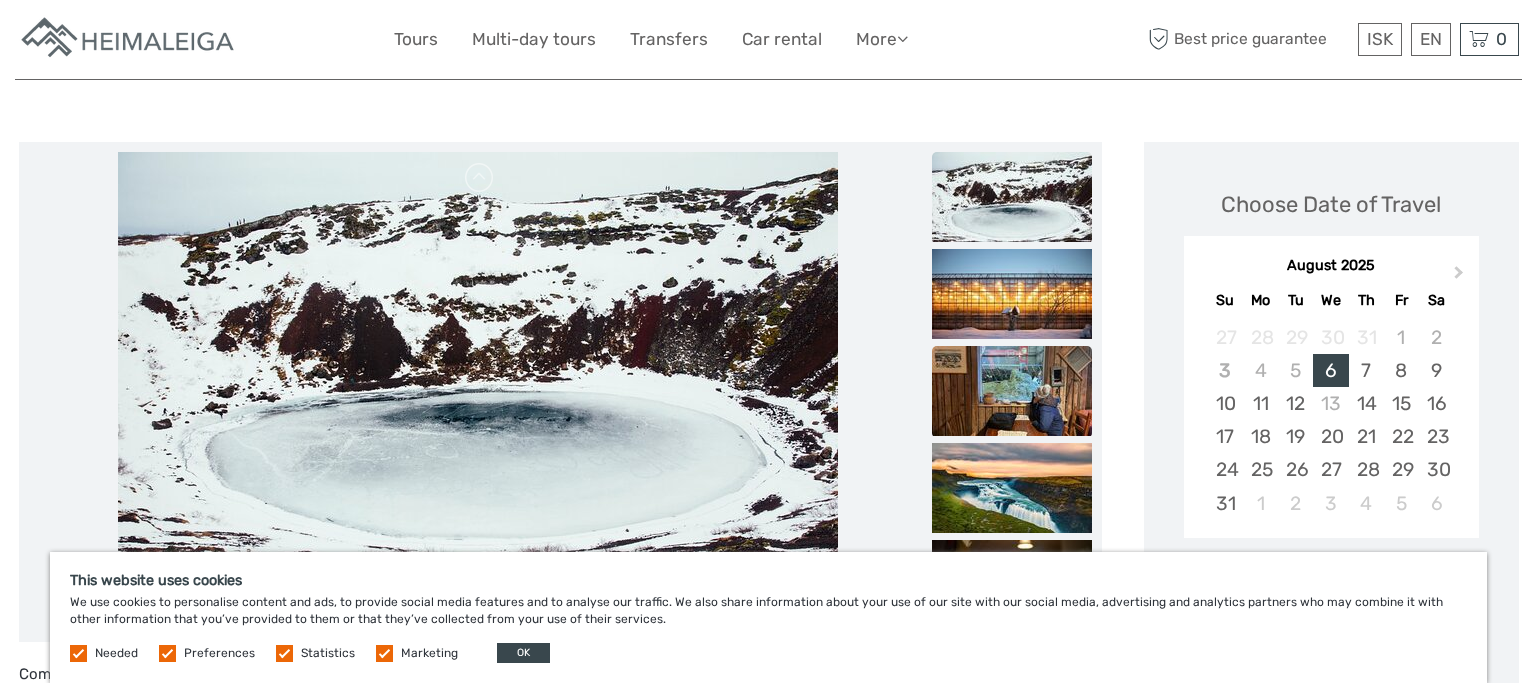 click at bounding box center [1012, 391] 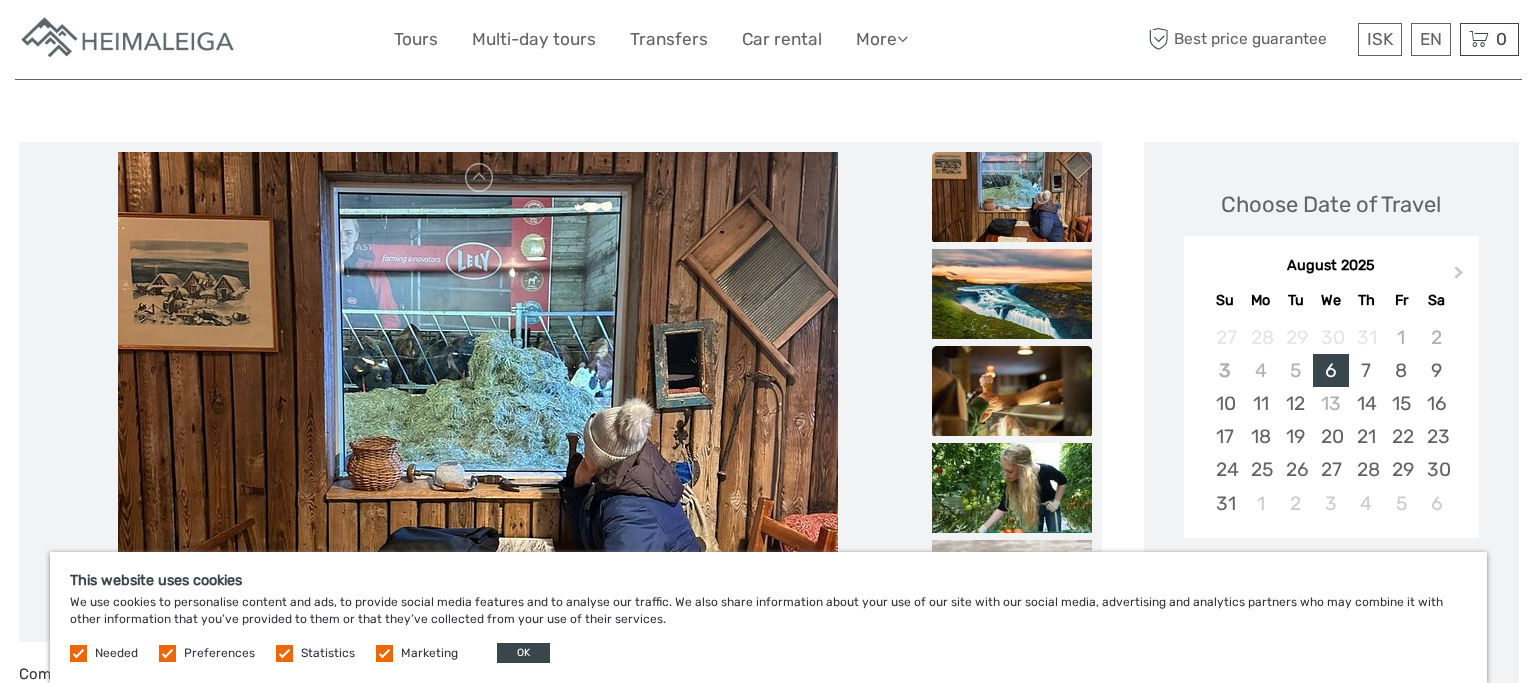 click at bounding box center [1012, 391] 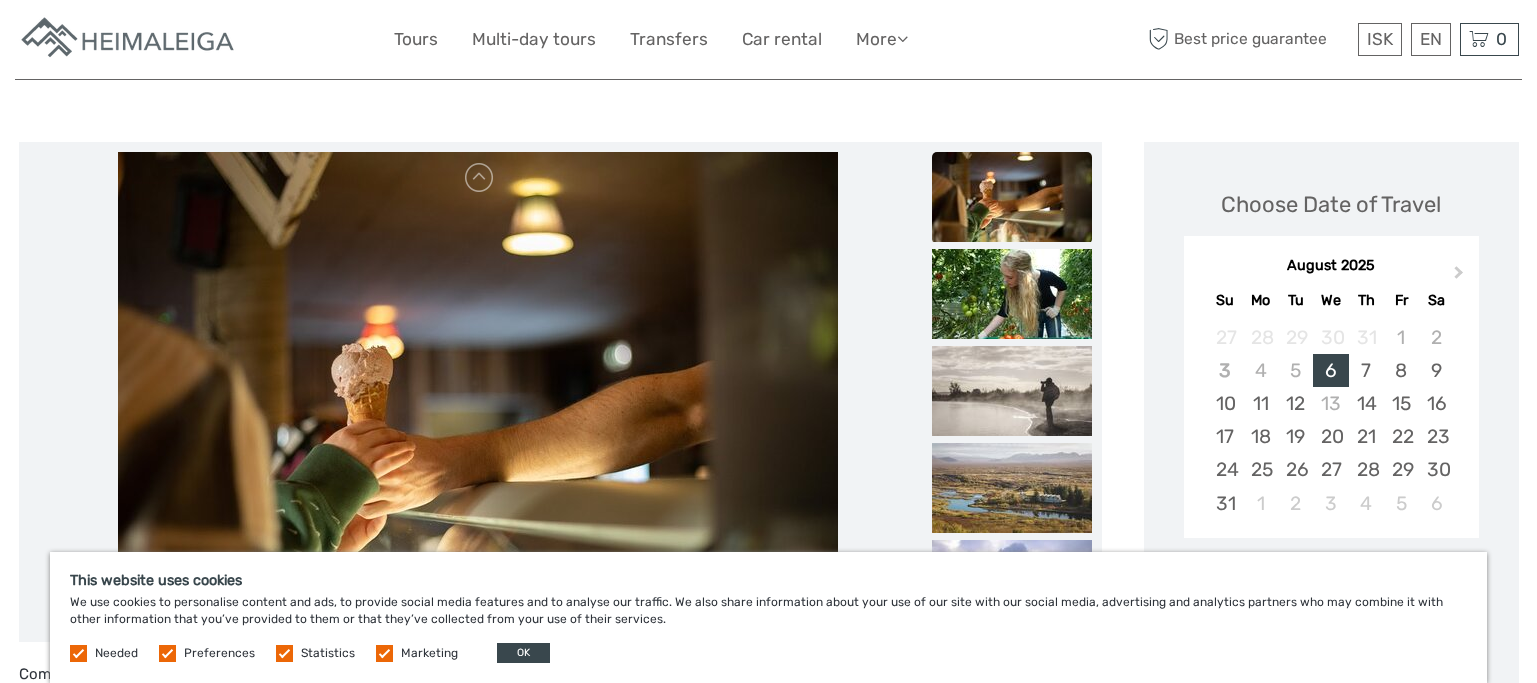 click at bounding box center (1012, 391) 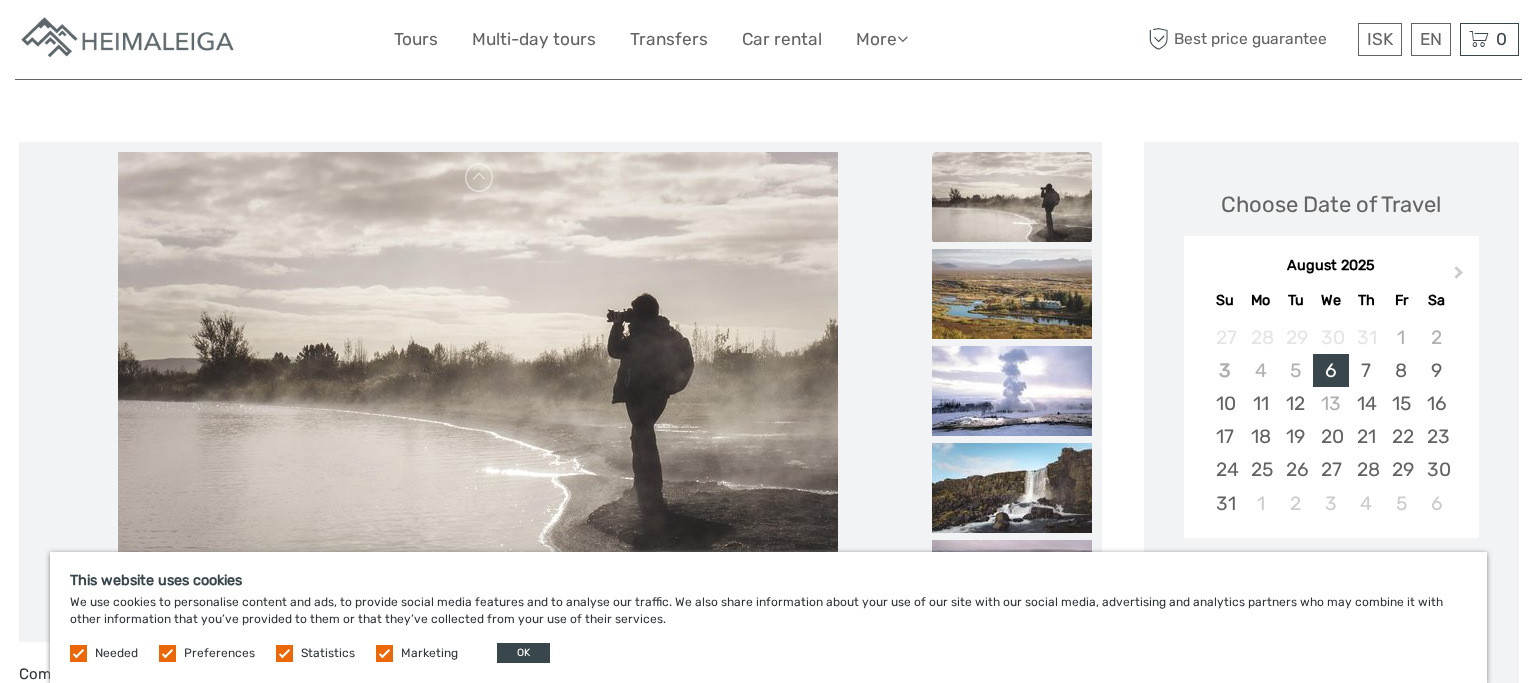 click at bounding box center (1012, 391) 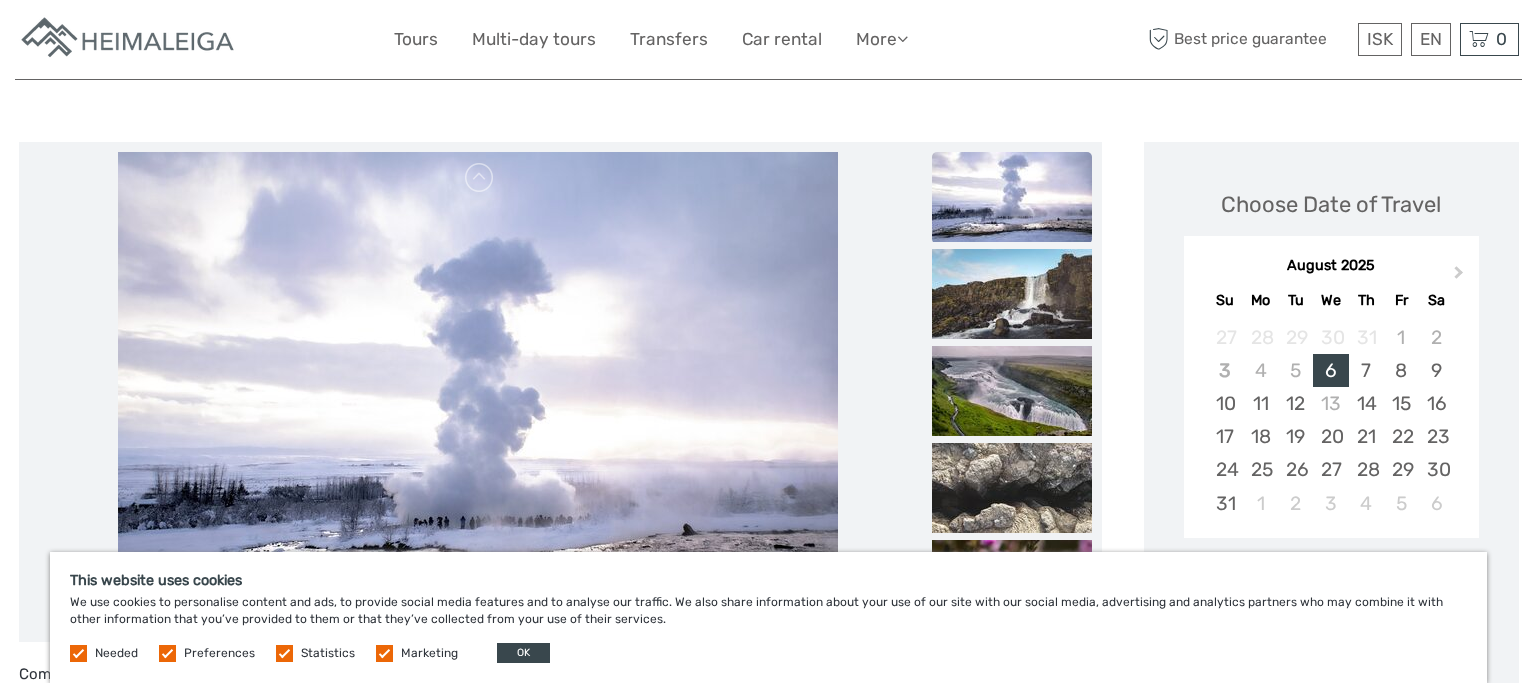 click at bounding box center [1012, 391] 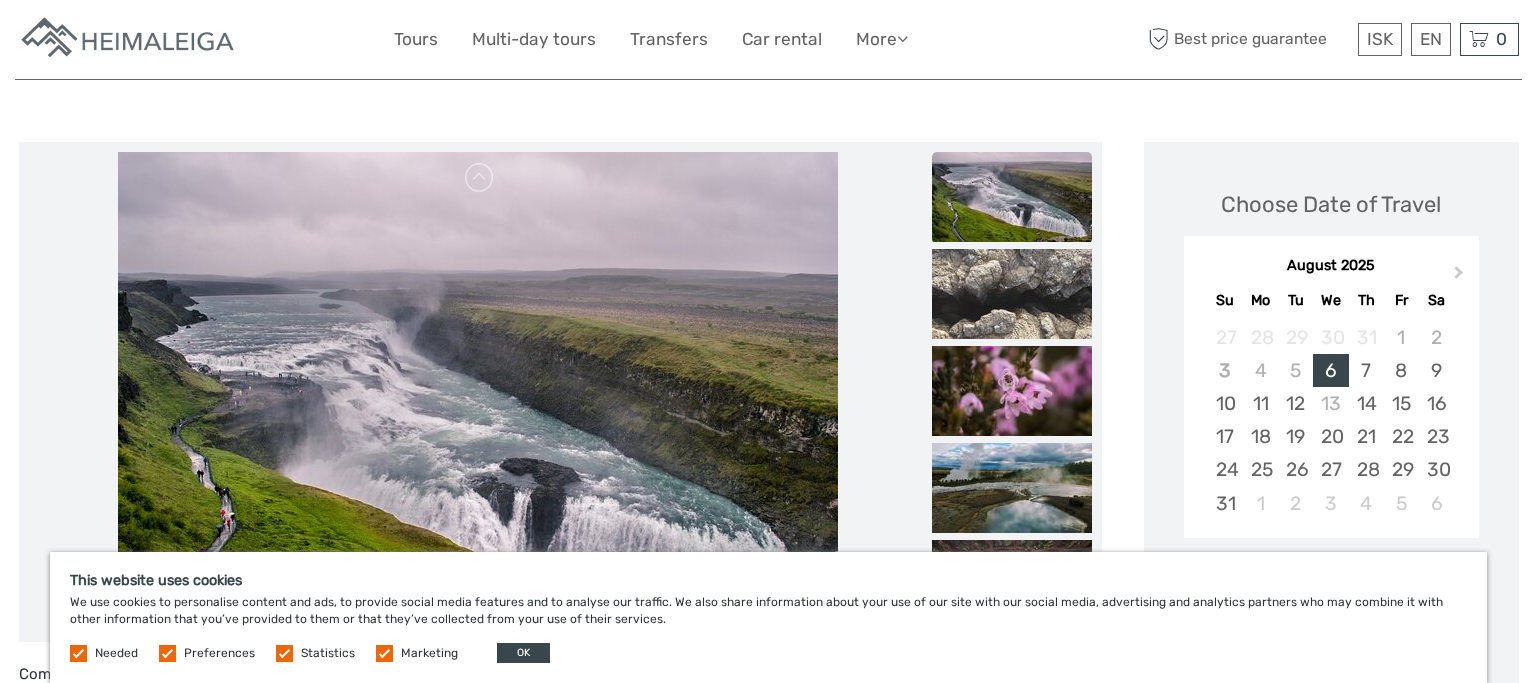 click at bounding box center (1012, 391) 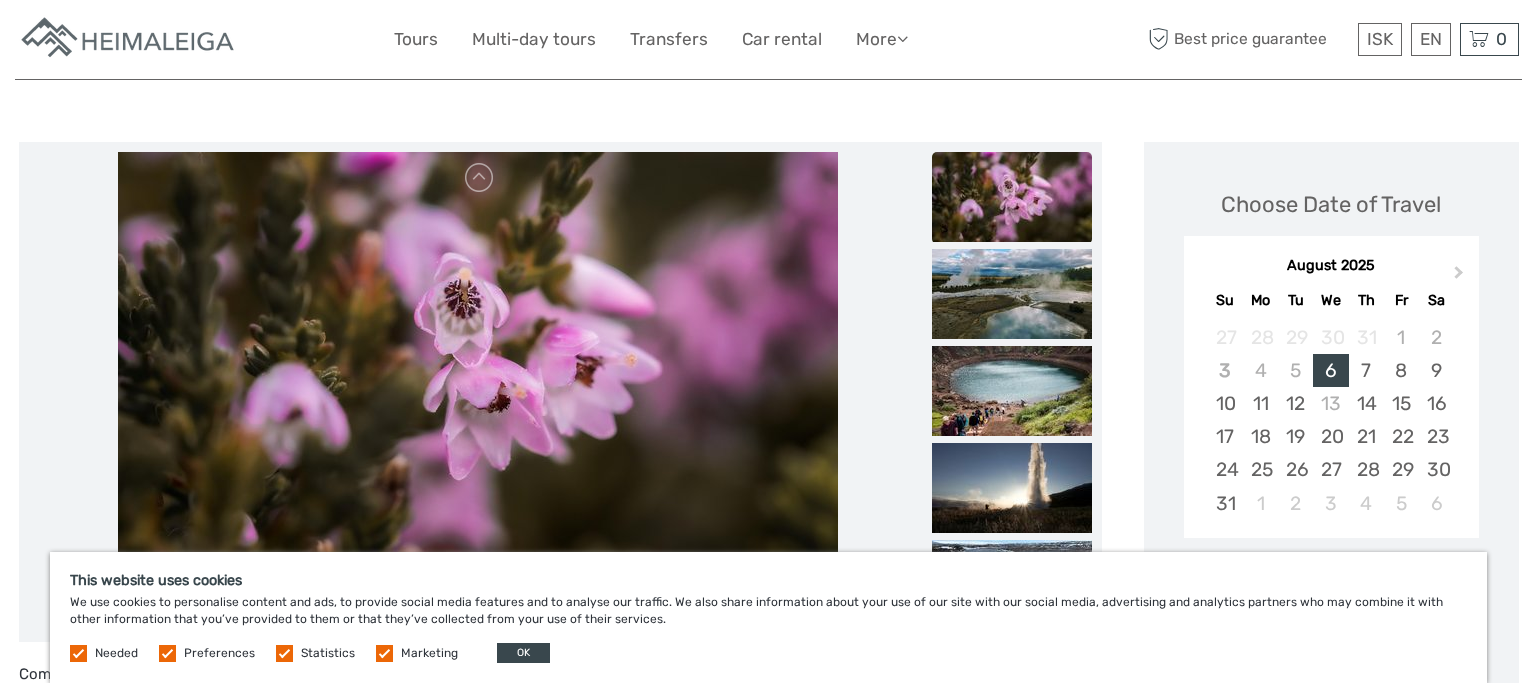 click at bounding box center [1012, 391] 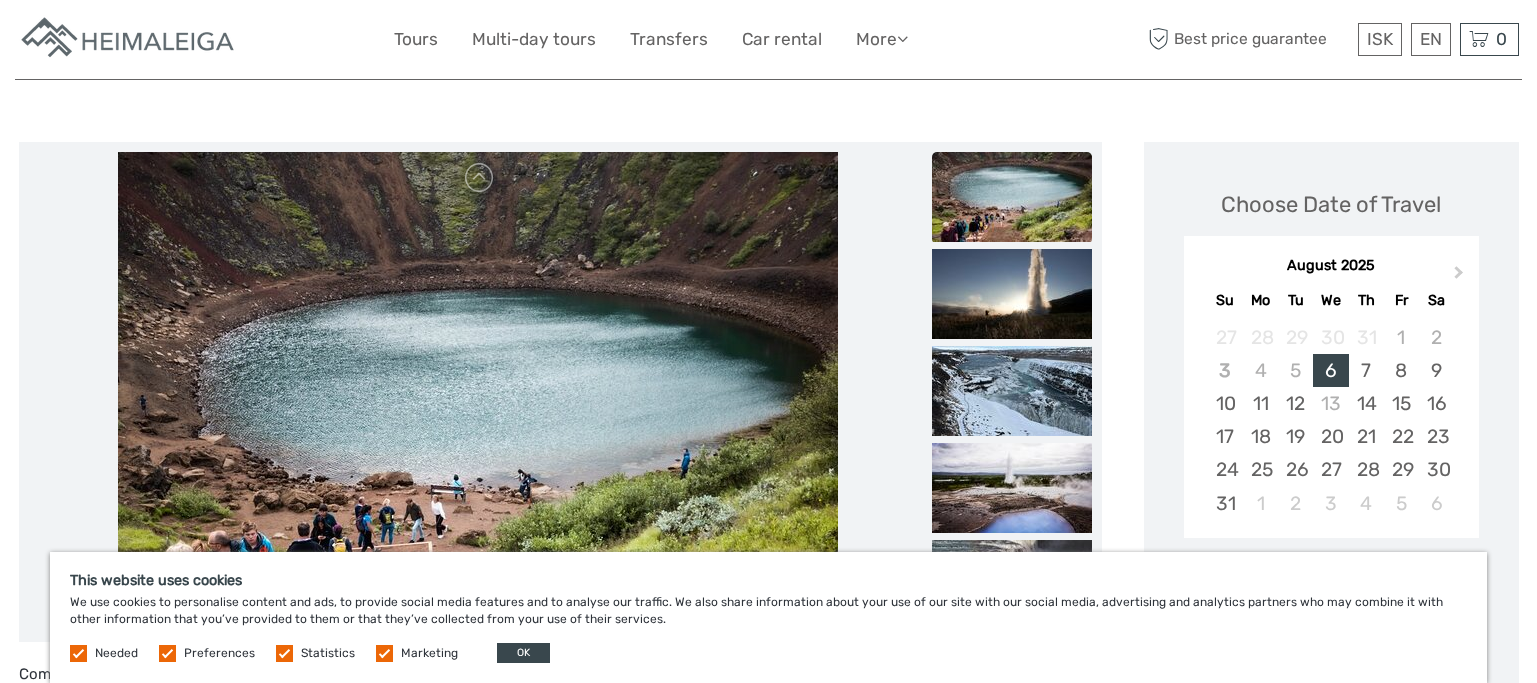 click at bounding box center (1012, 391) 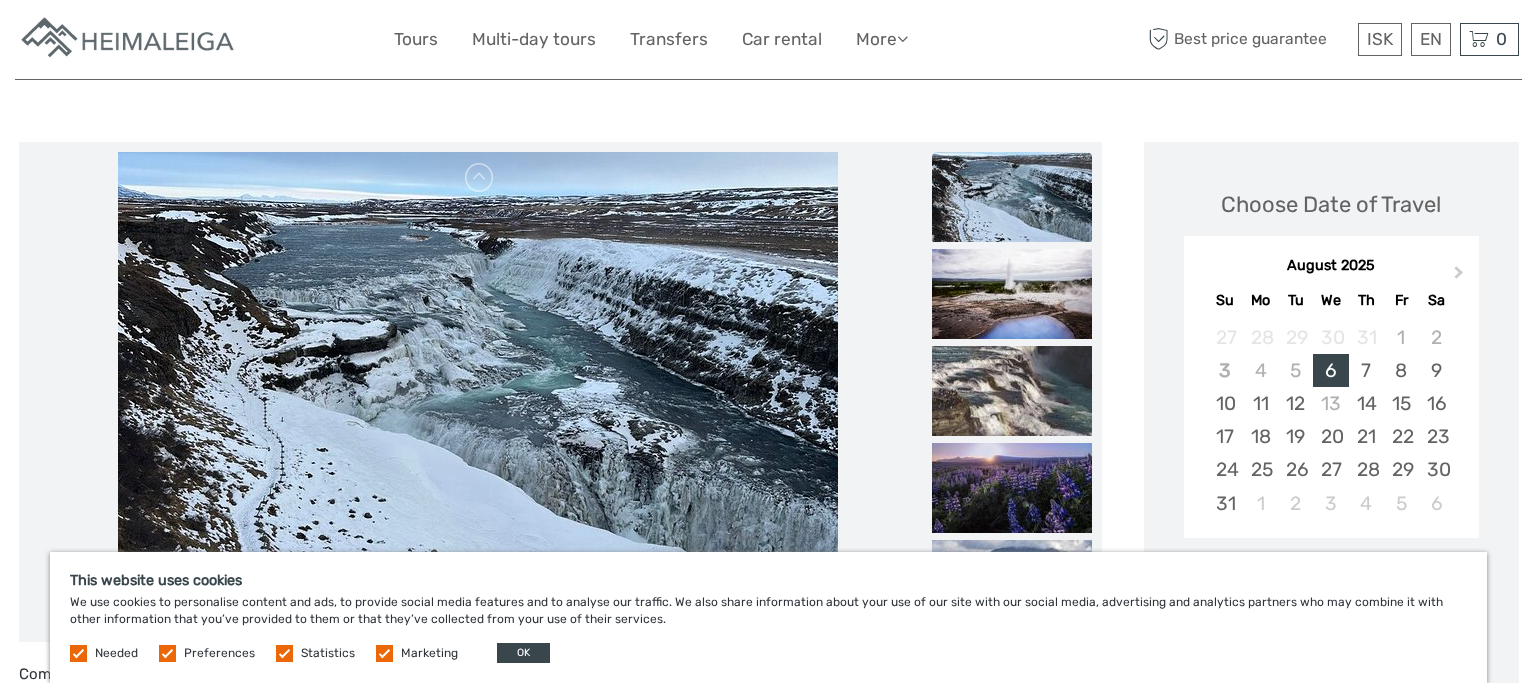 click at bounding box center (1012, 391) 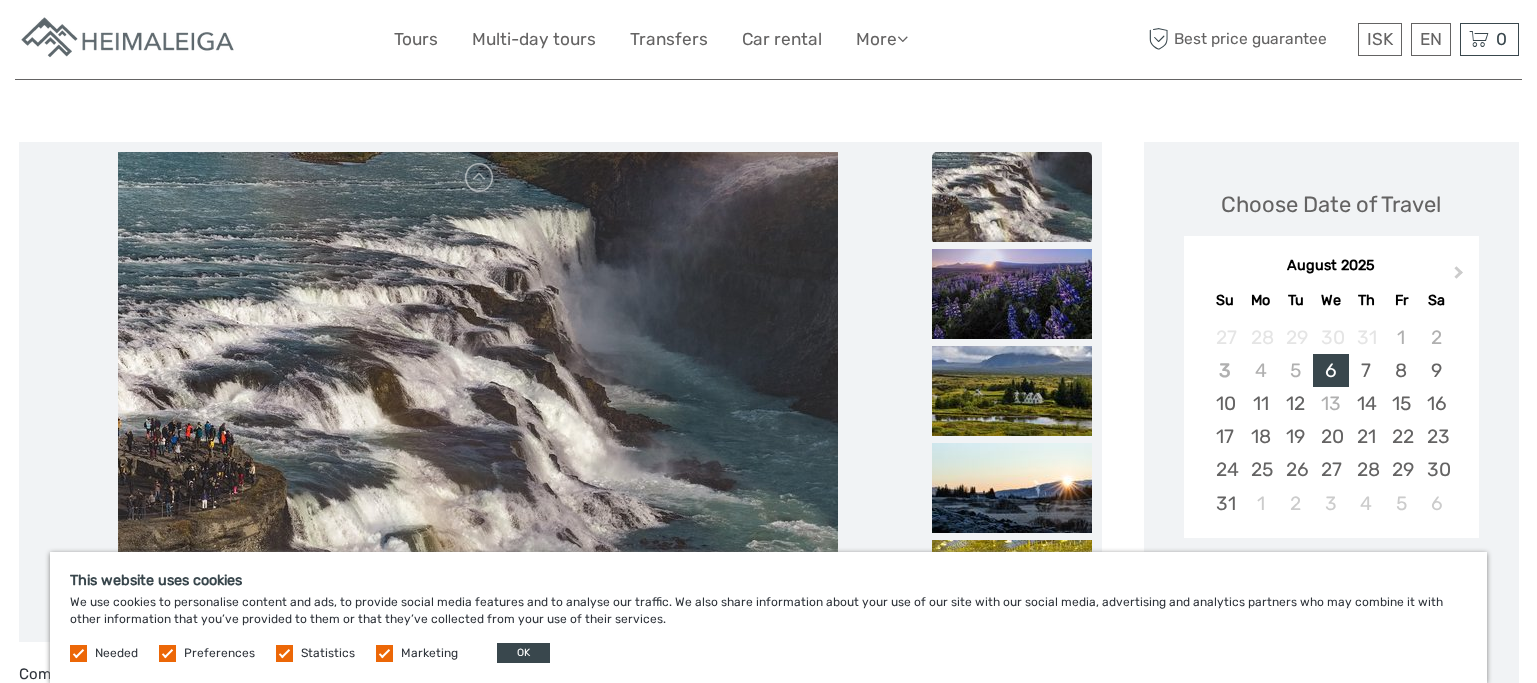 click at bounding box center (1012, 391) 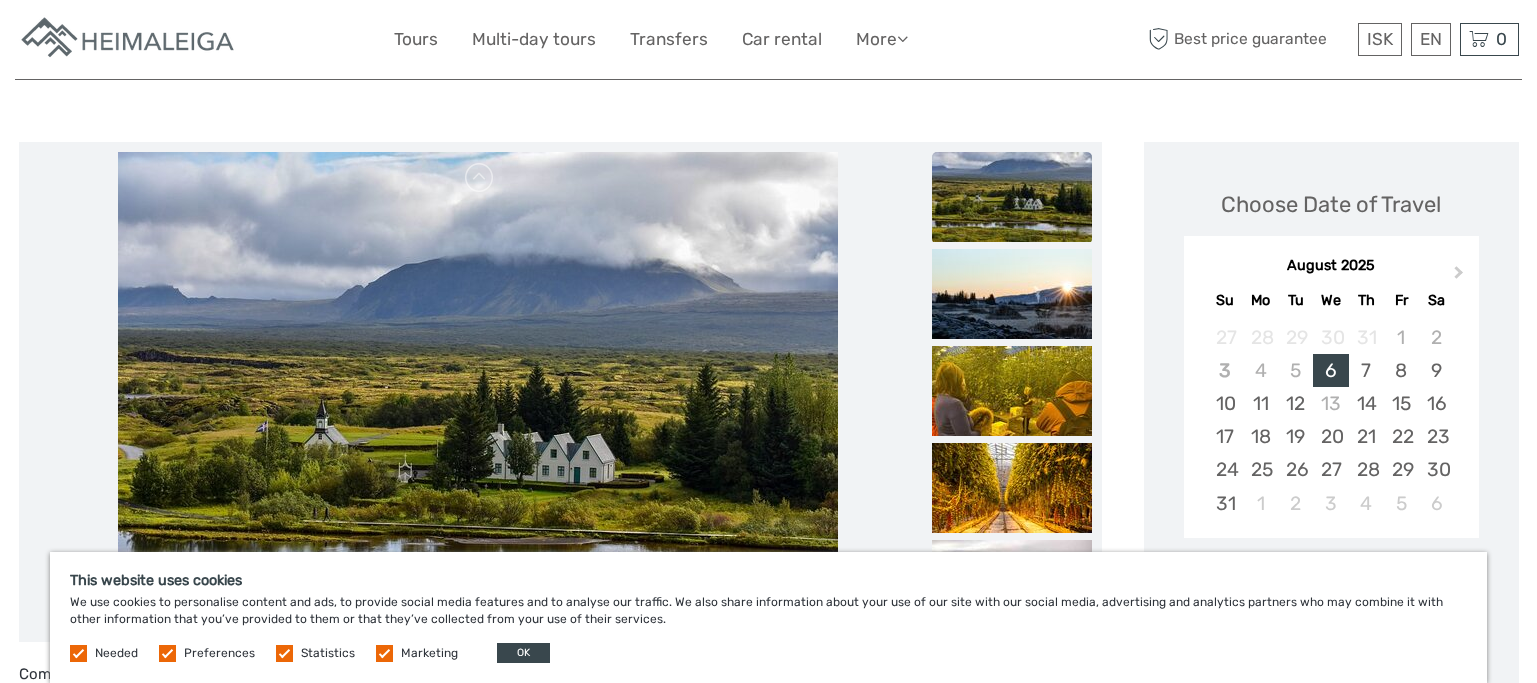 click at bounding box center (1012, 391) 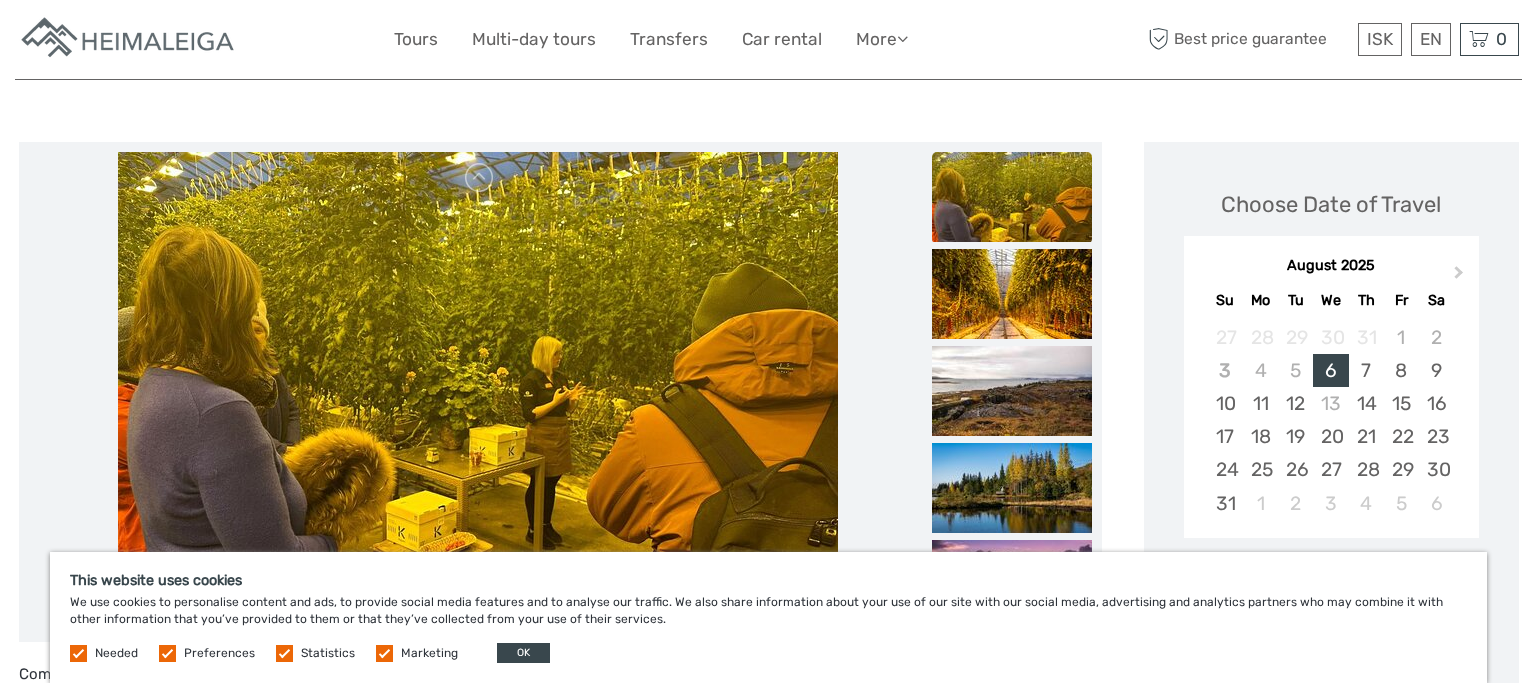 click at bounding box center [1012, 391] 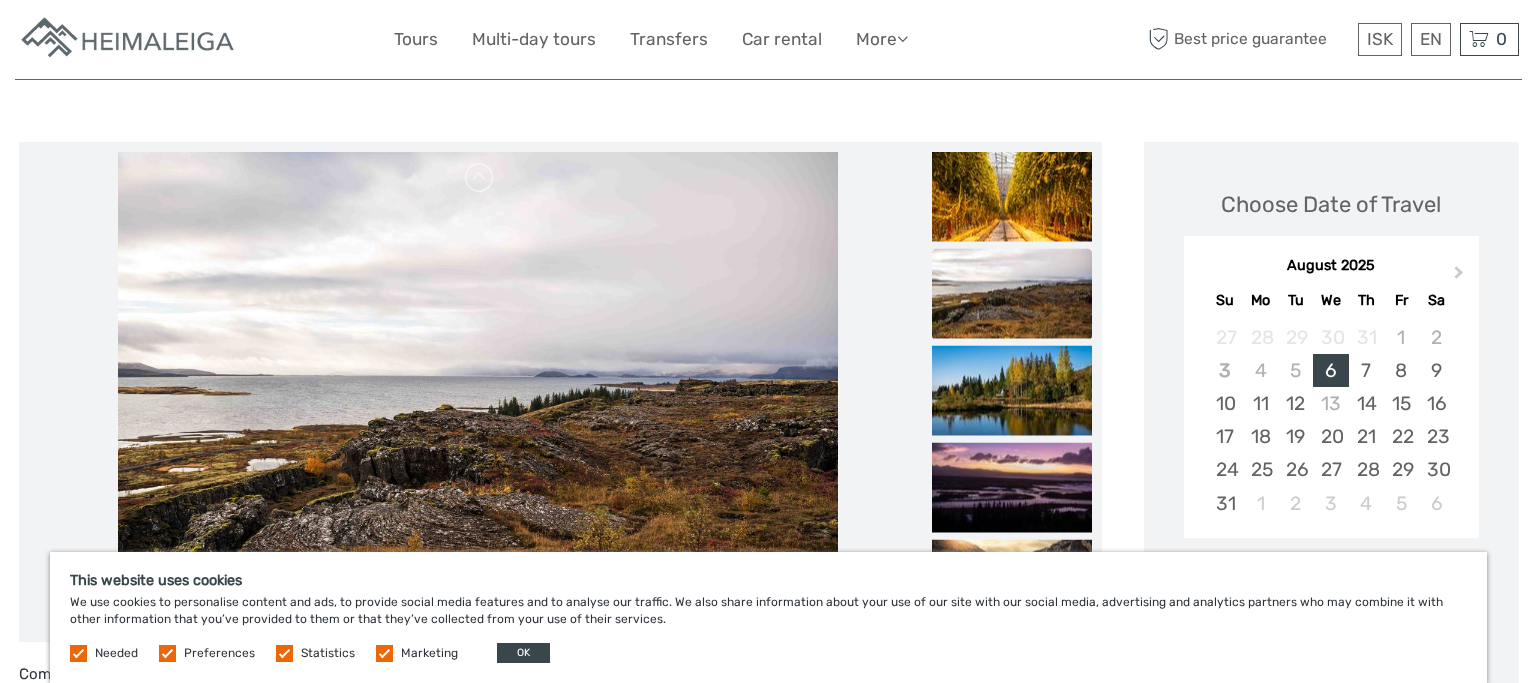 click at bounding box center (1012, 390) 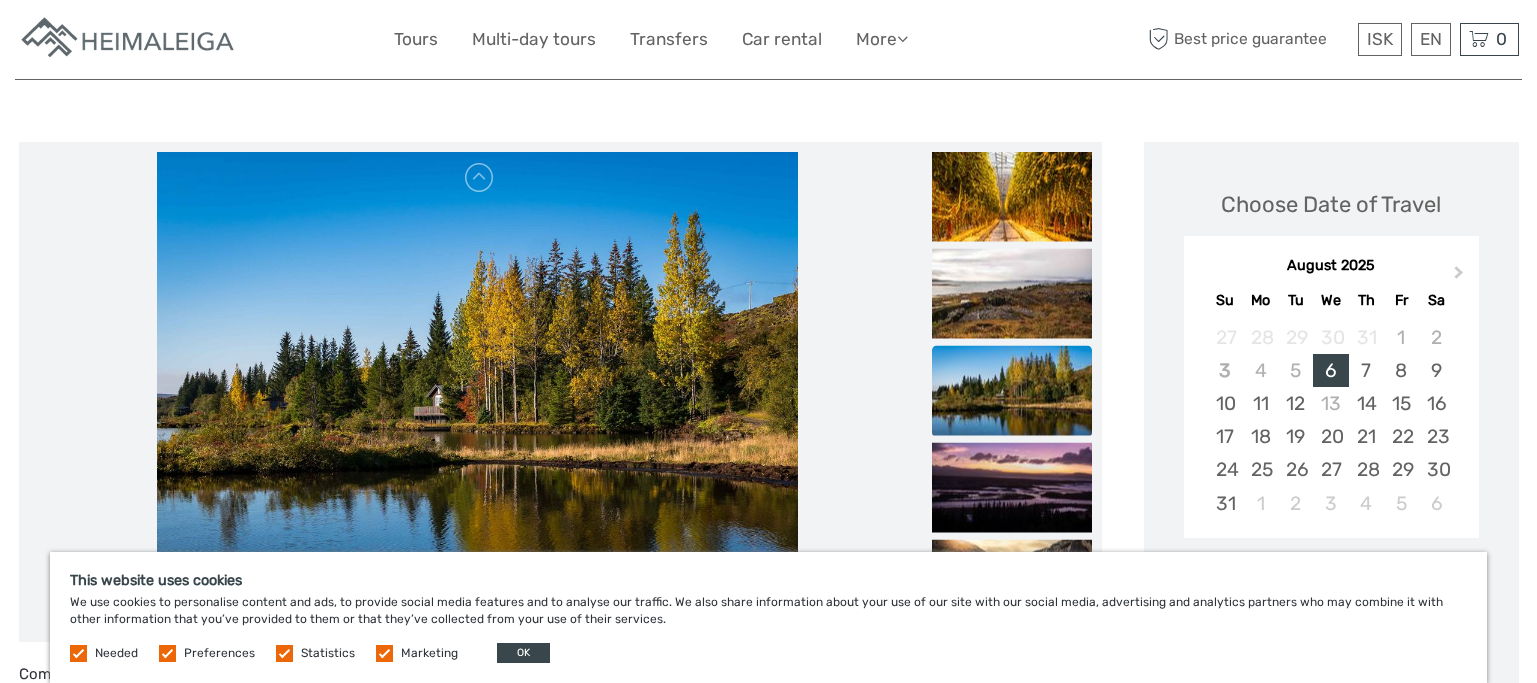 click at bounding box center [1012, 390] 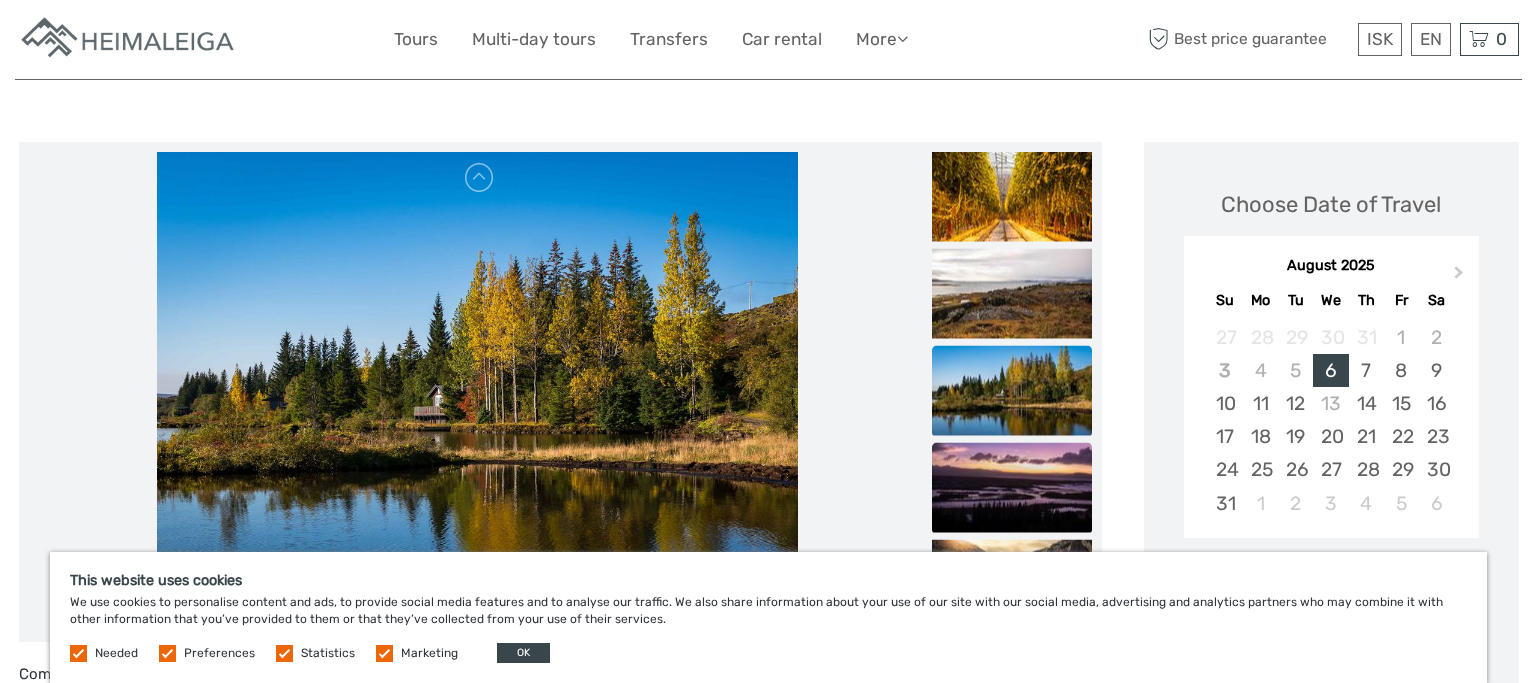 click at bounding box center [1012, 487] 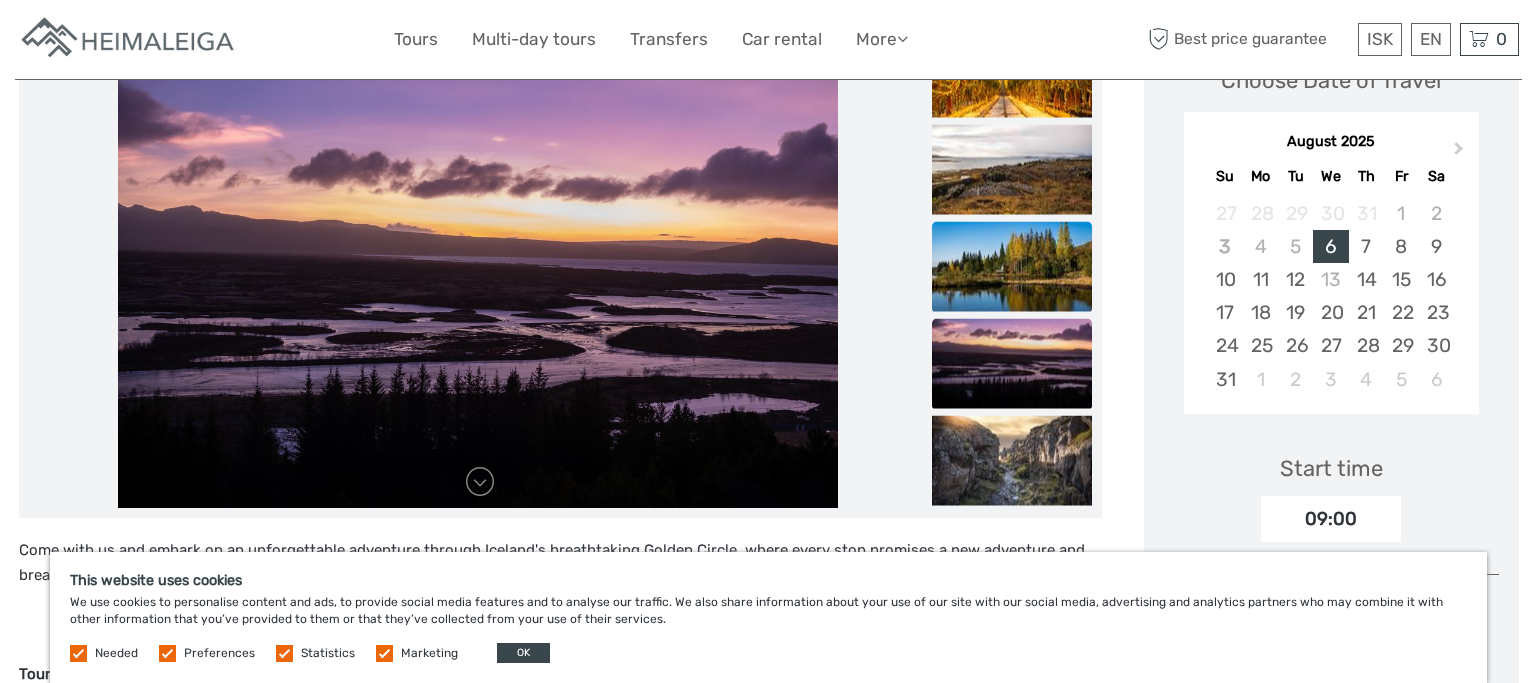 scroll, scrollTop: 322, scrollLeft: 0, axis: vertical 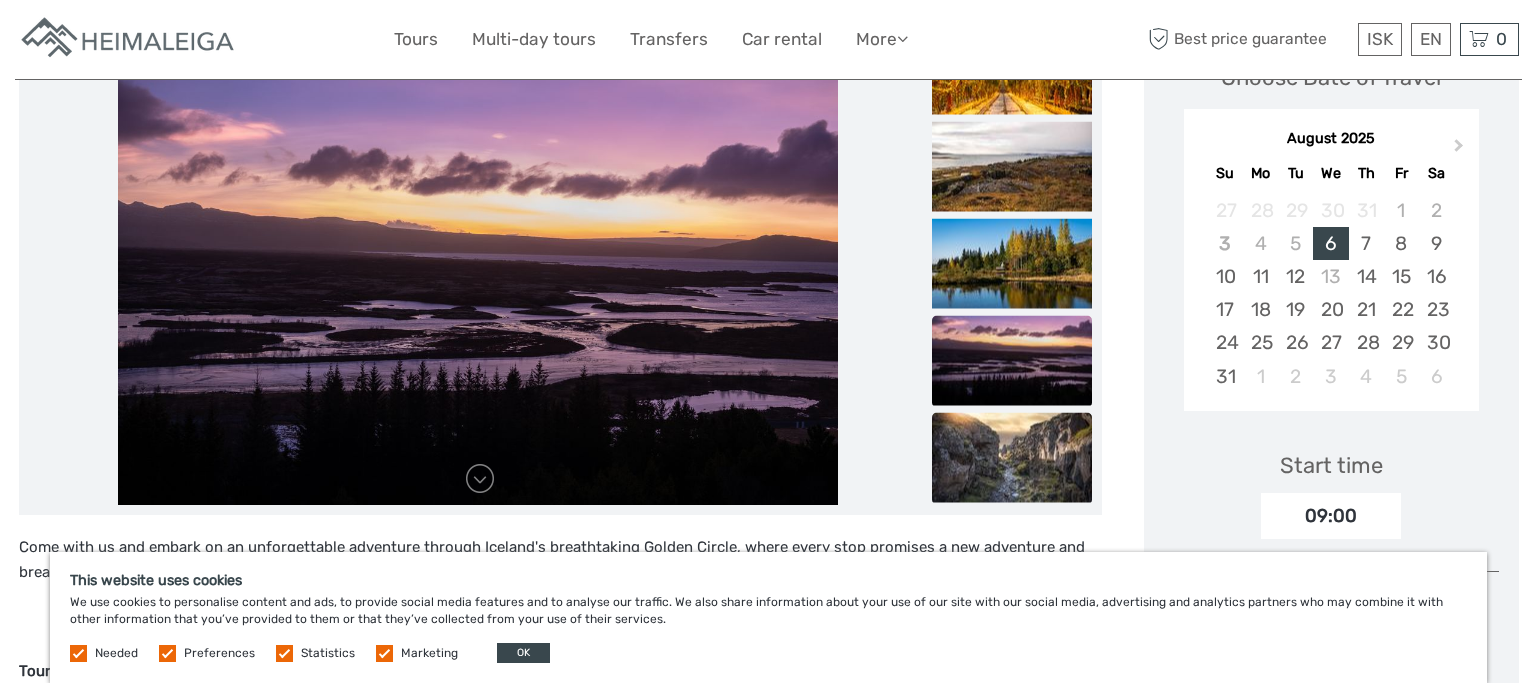 click at bounding box center (1012, 457) 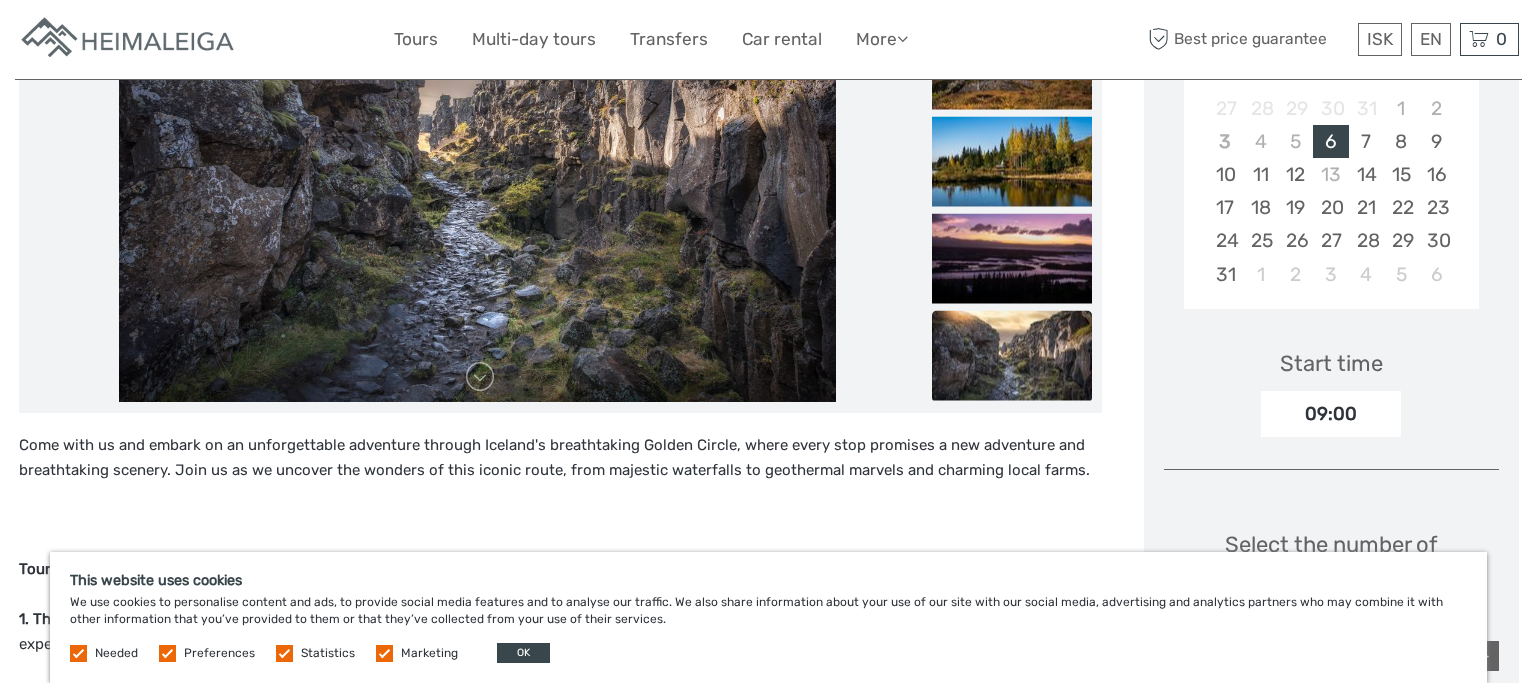 scroll, scrollTop: 441, scrollLeft: 0, axis: vertical 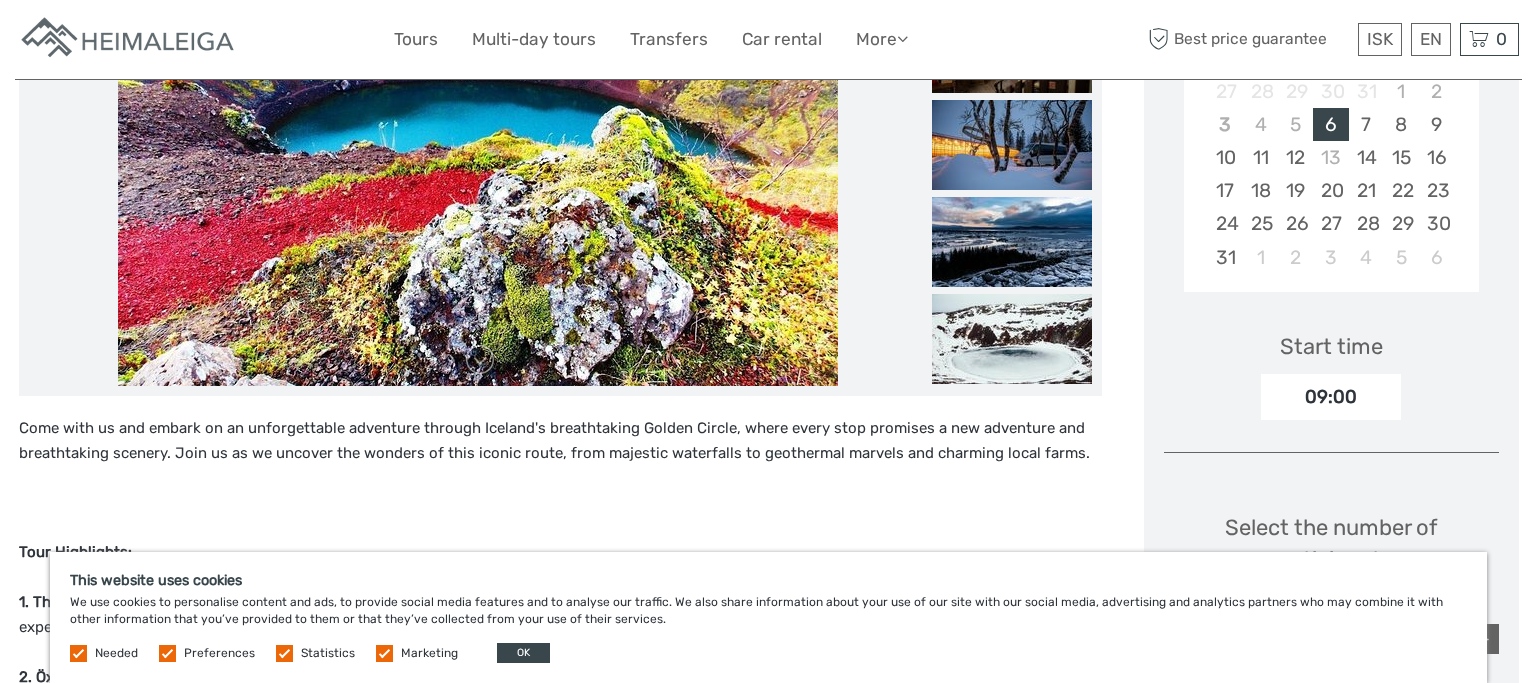 click at bounding box center (78, 653) 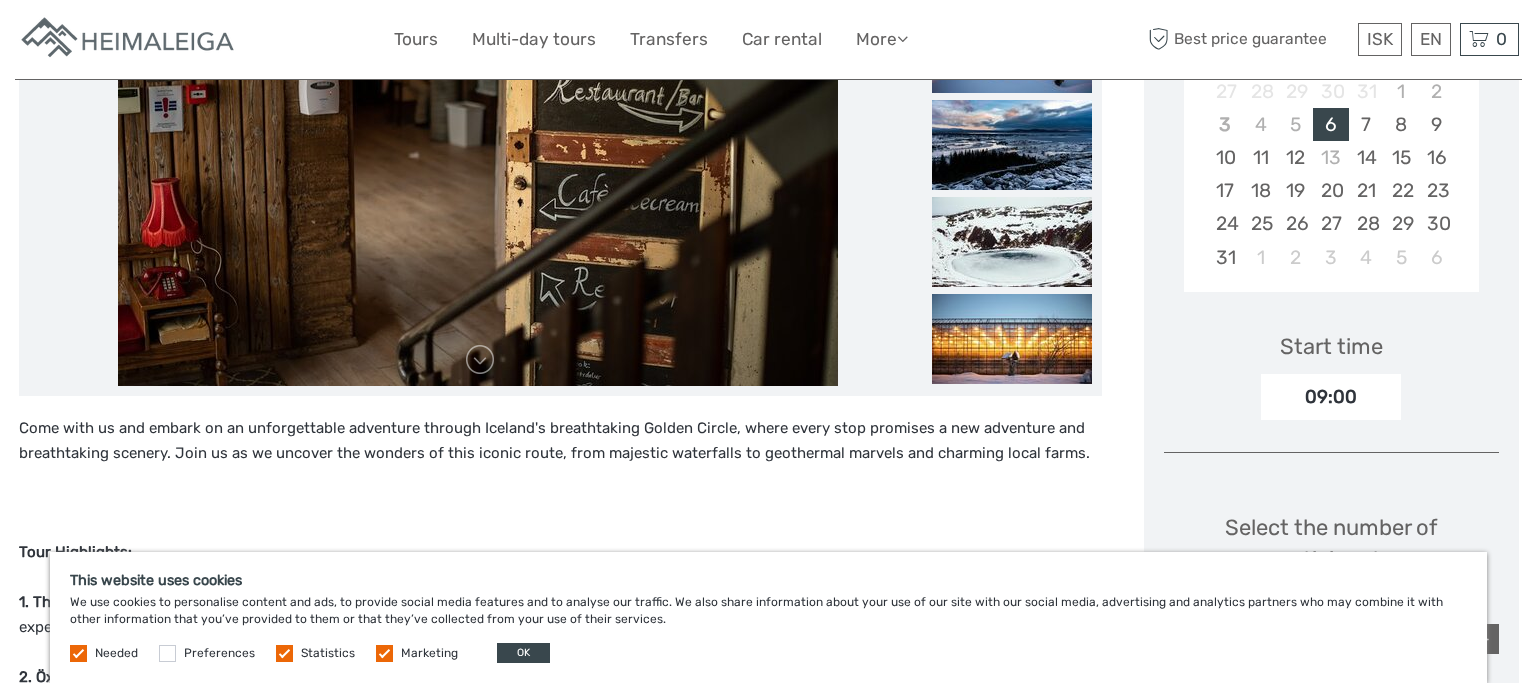 click at bounding box center (284, 653) 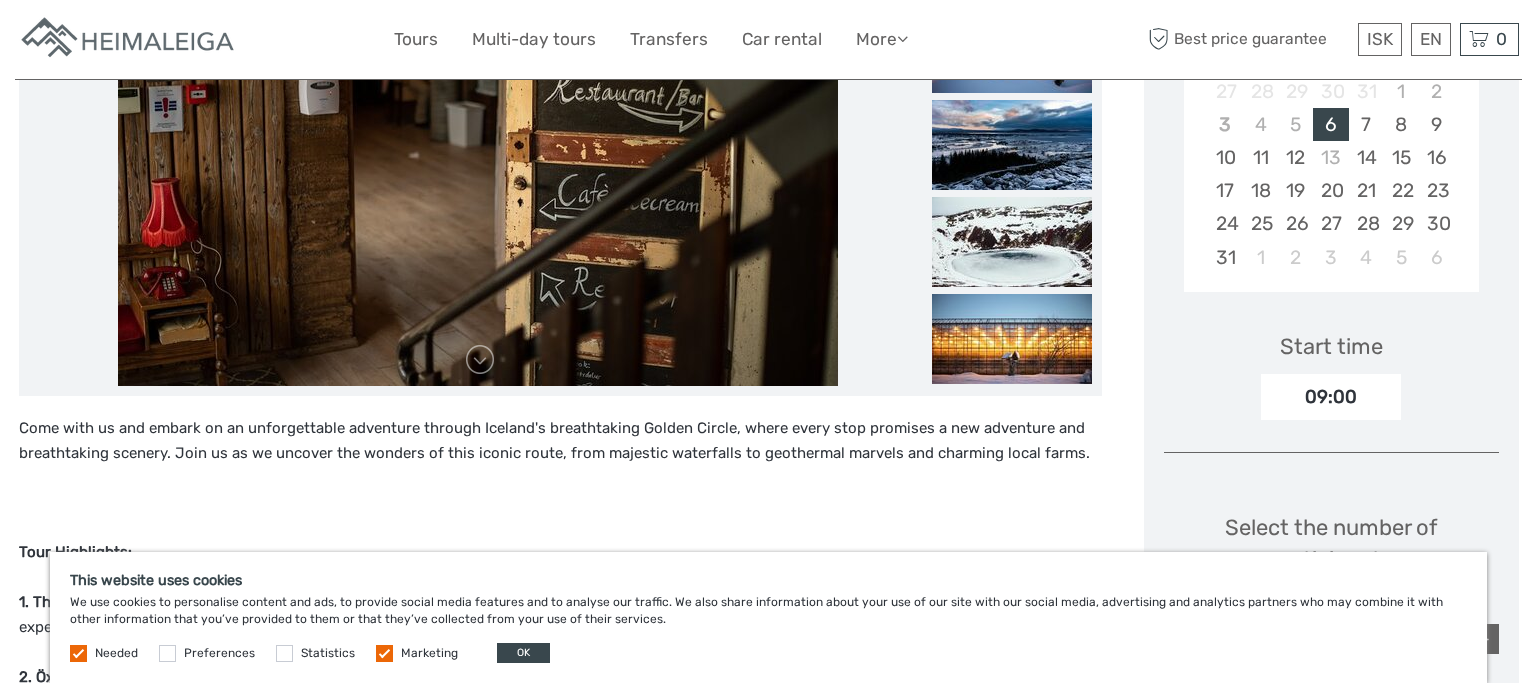 click at bounding box center (384, 653) 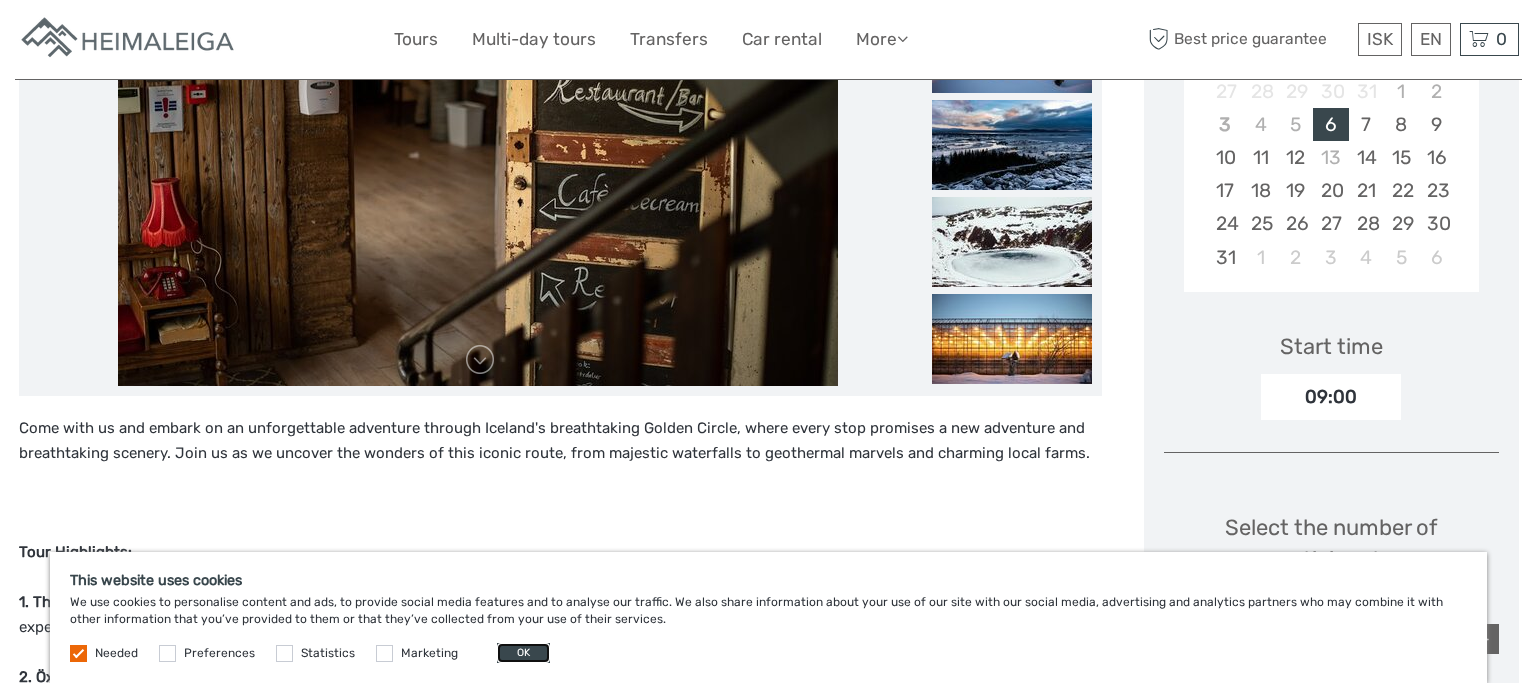 click on "OK" at bounding box center [523, 653] 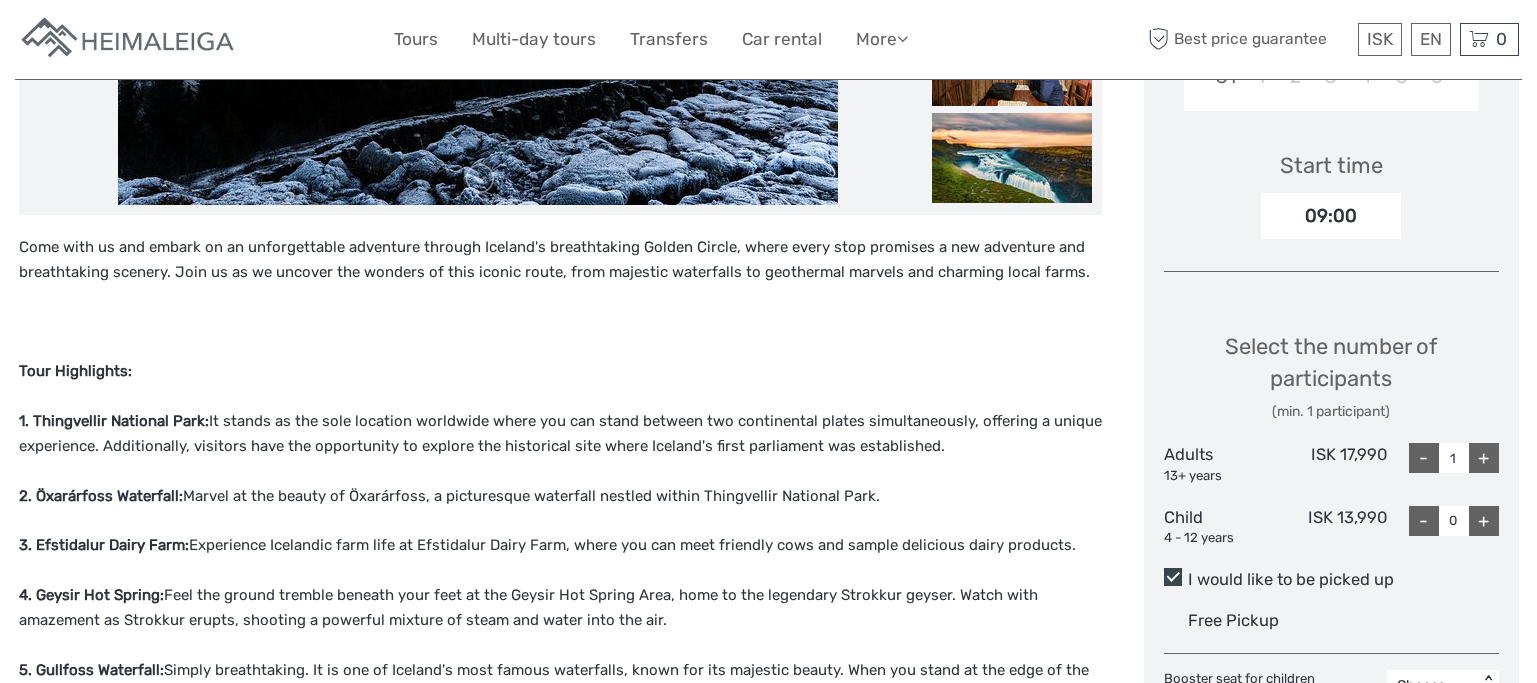 scroll, scrollTop: 696, scrollLeft: 0, axis: vertical 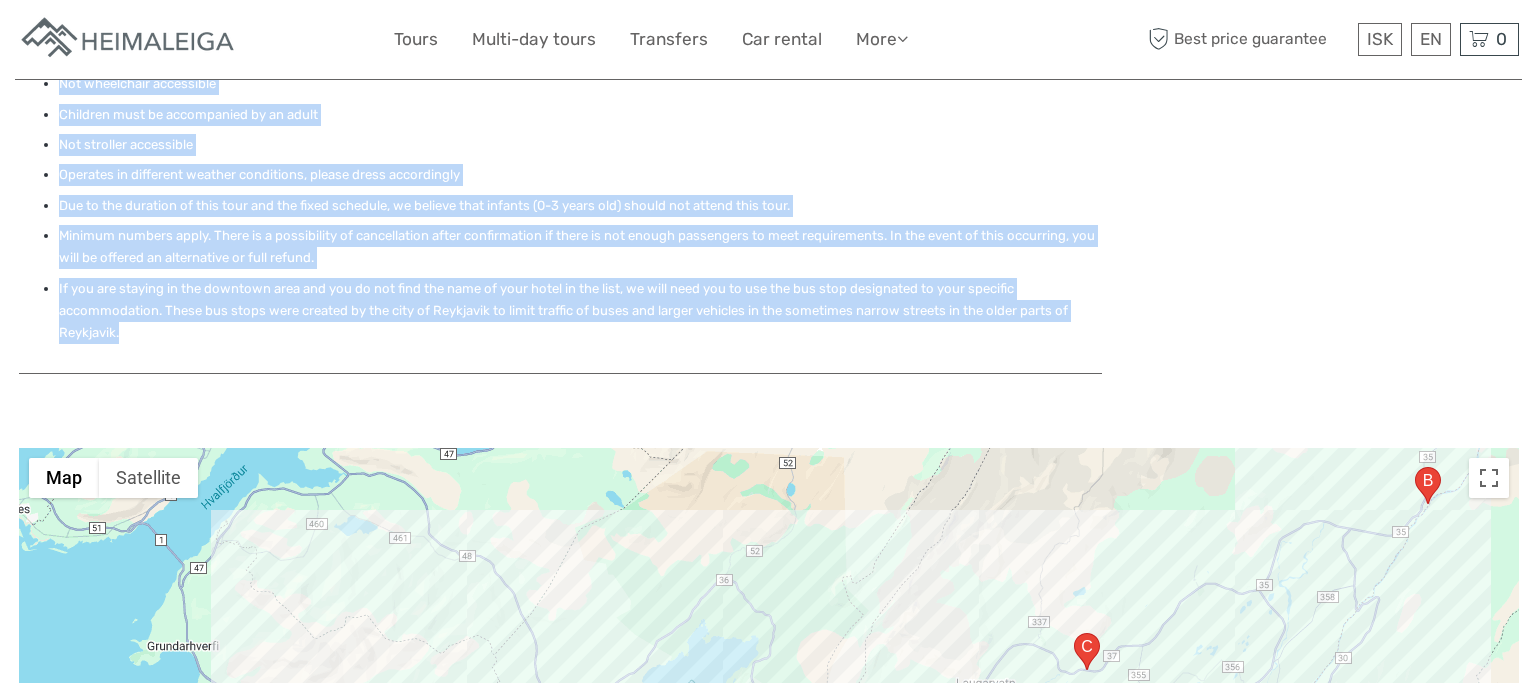 drag, startPoint x: 18, startPoint y: 292, endPoint x: 450, endPoint y: 337, distance: 434.33743 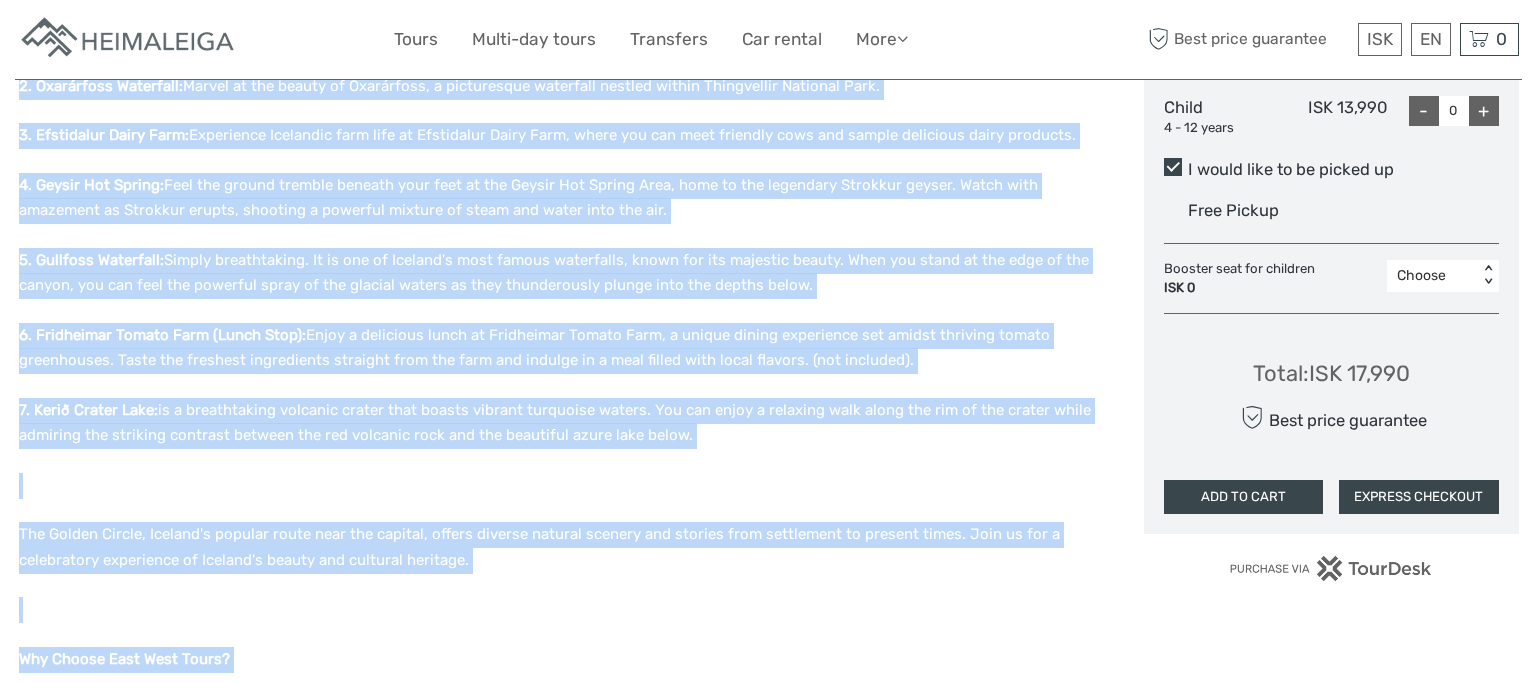 scroll, scrollTop: 1042, scrollLeft: 0, axis: vertical 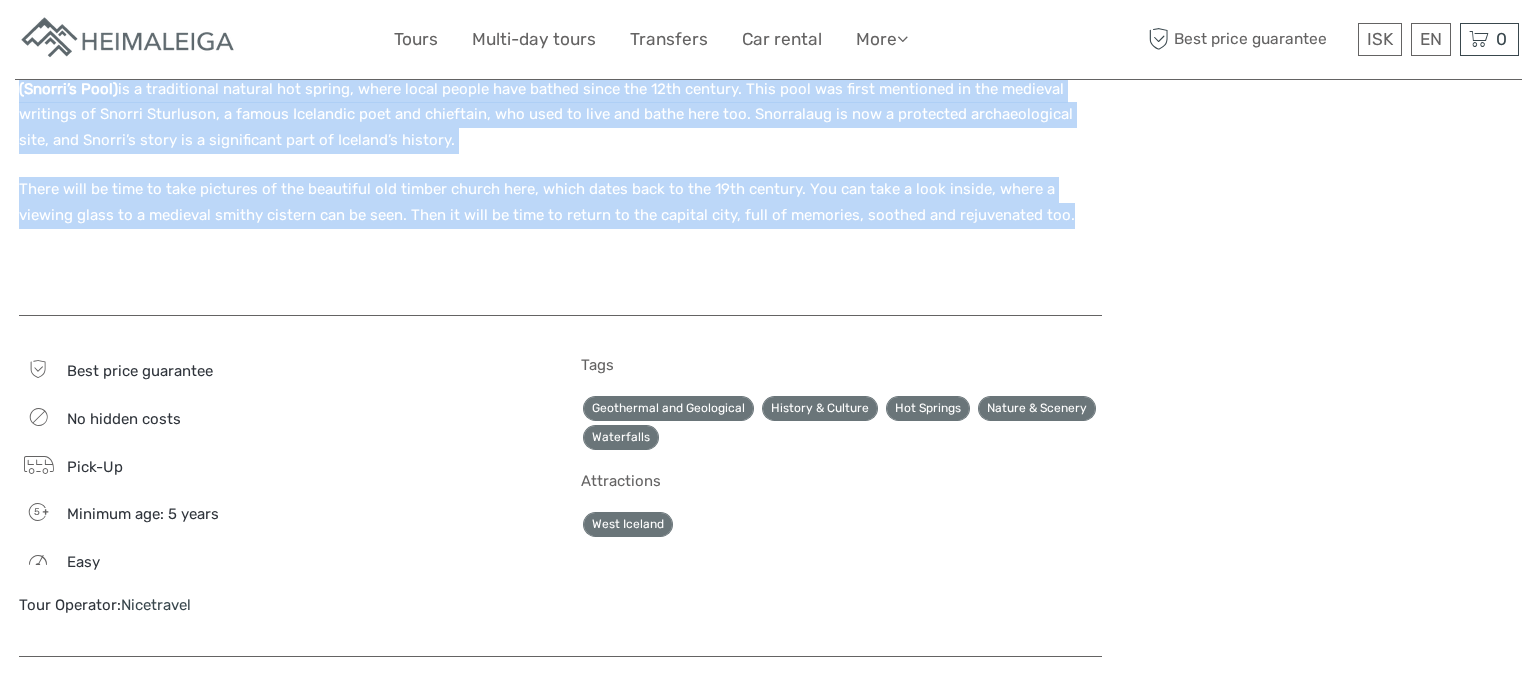 drag, startPoint x: 21, startPoint y: 183, endPoint x: 1035, endPoint y: 226, distance: 1014.9113 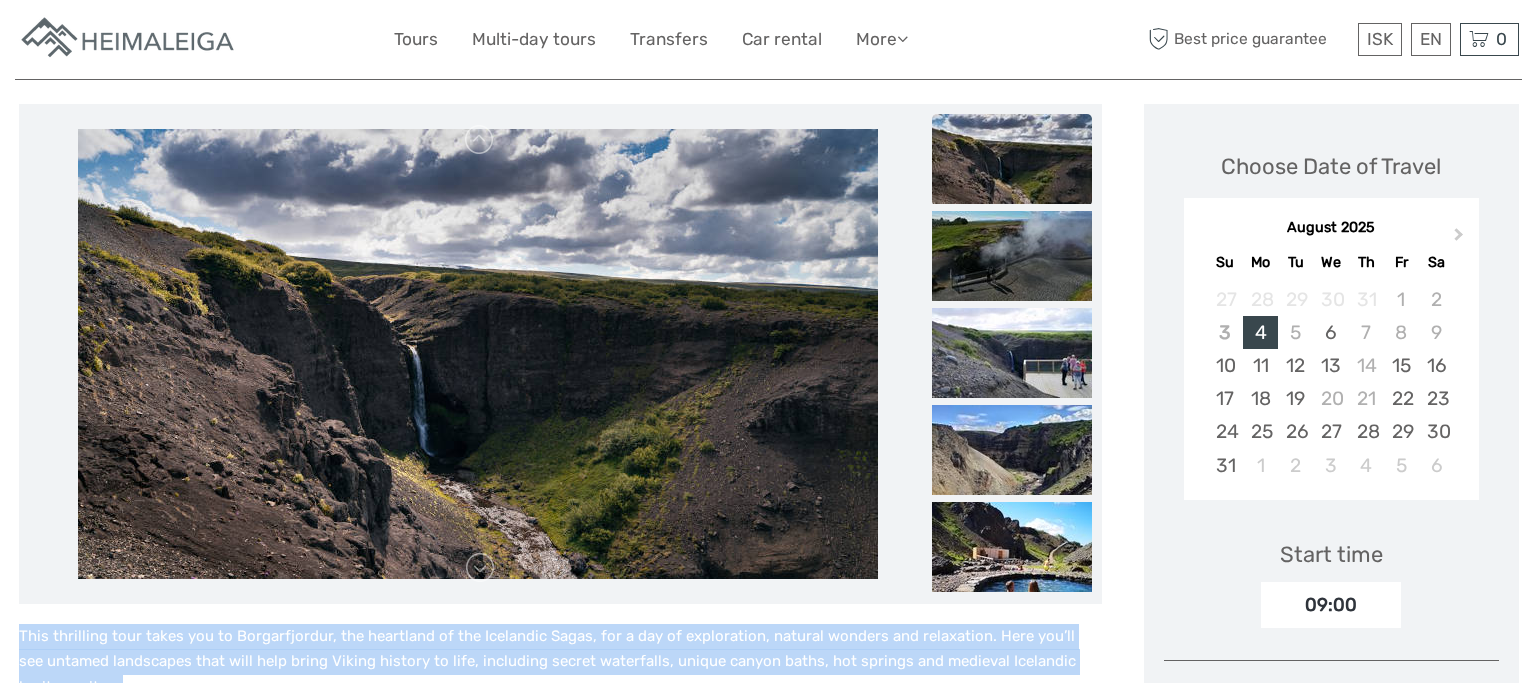 scroll, scrollTop: 0, scrollLeft: 0, axis: both 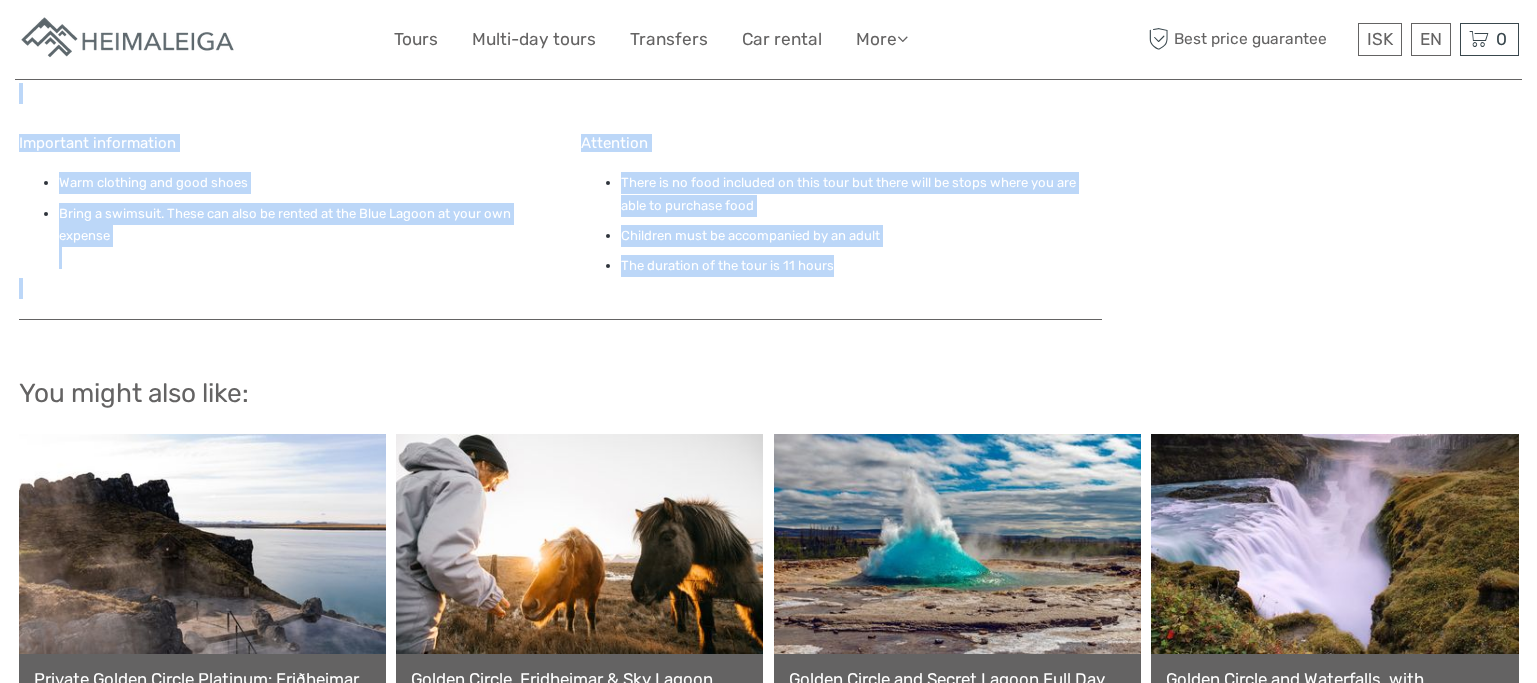 drag, startPoint x: 20, startPoint y: 198, endPoint x: 907, endPoint y: 245, distance: 888.2443 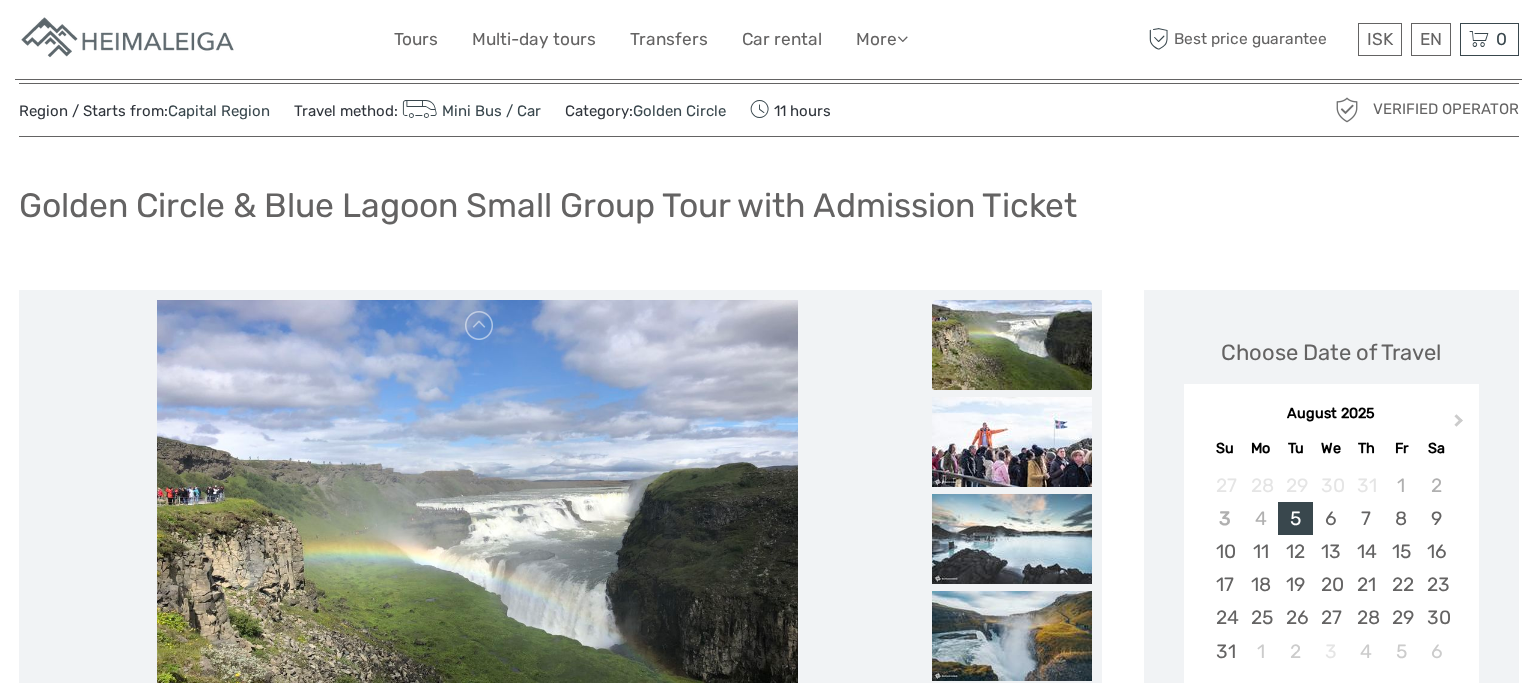 scroll, scrollTop: 0, scrollLeft: 0, axis: both 